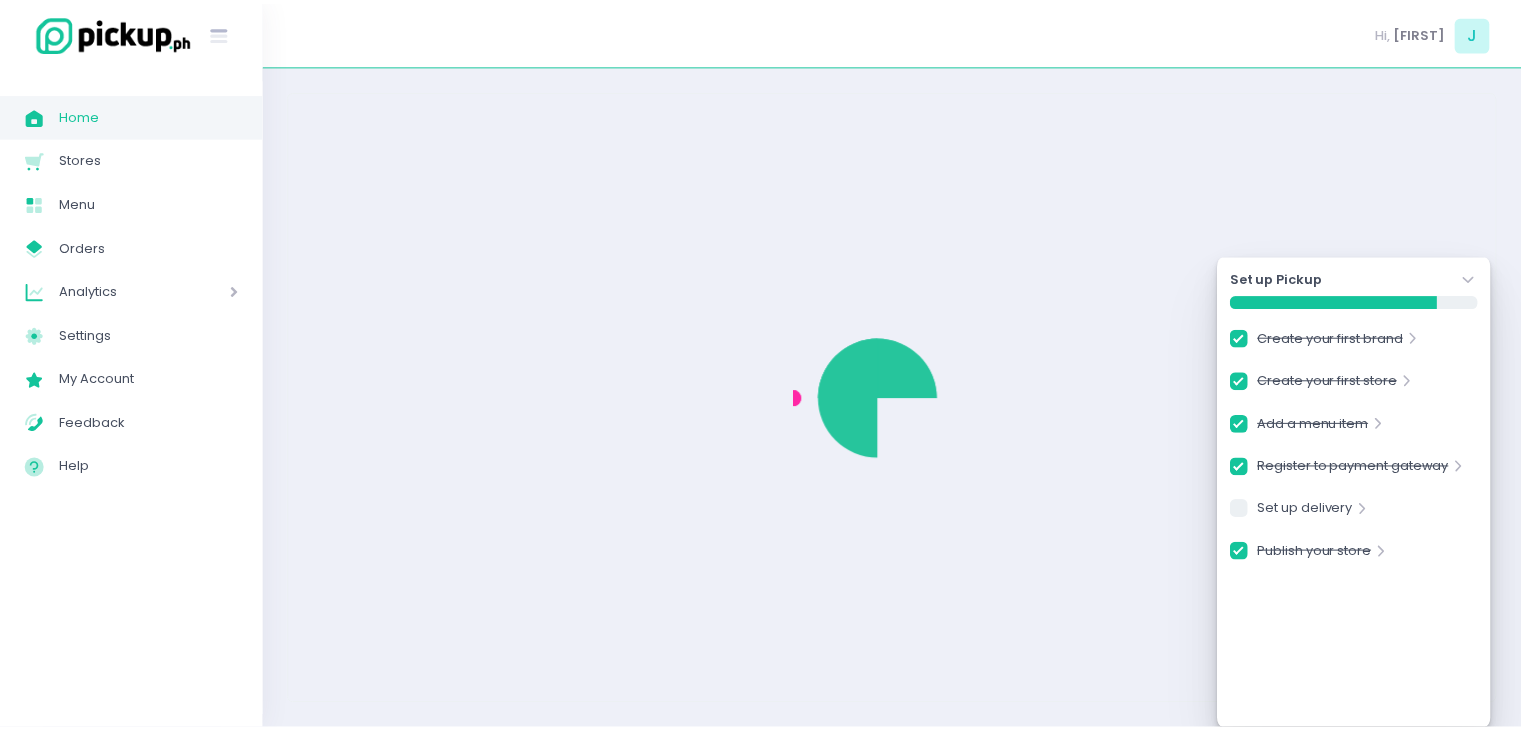 scroll, scrollTop: 0, scrollLeft: 0, axis: both 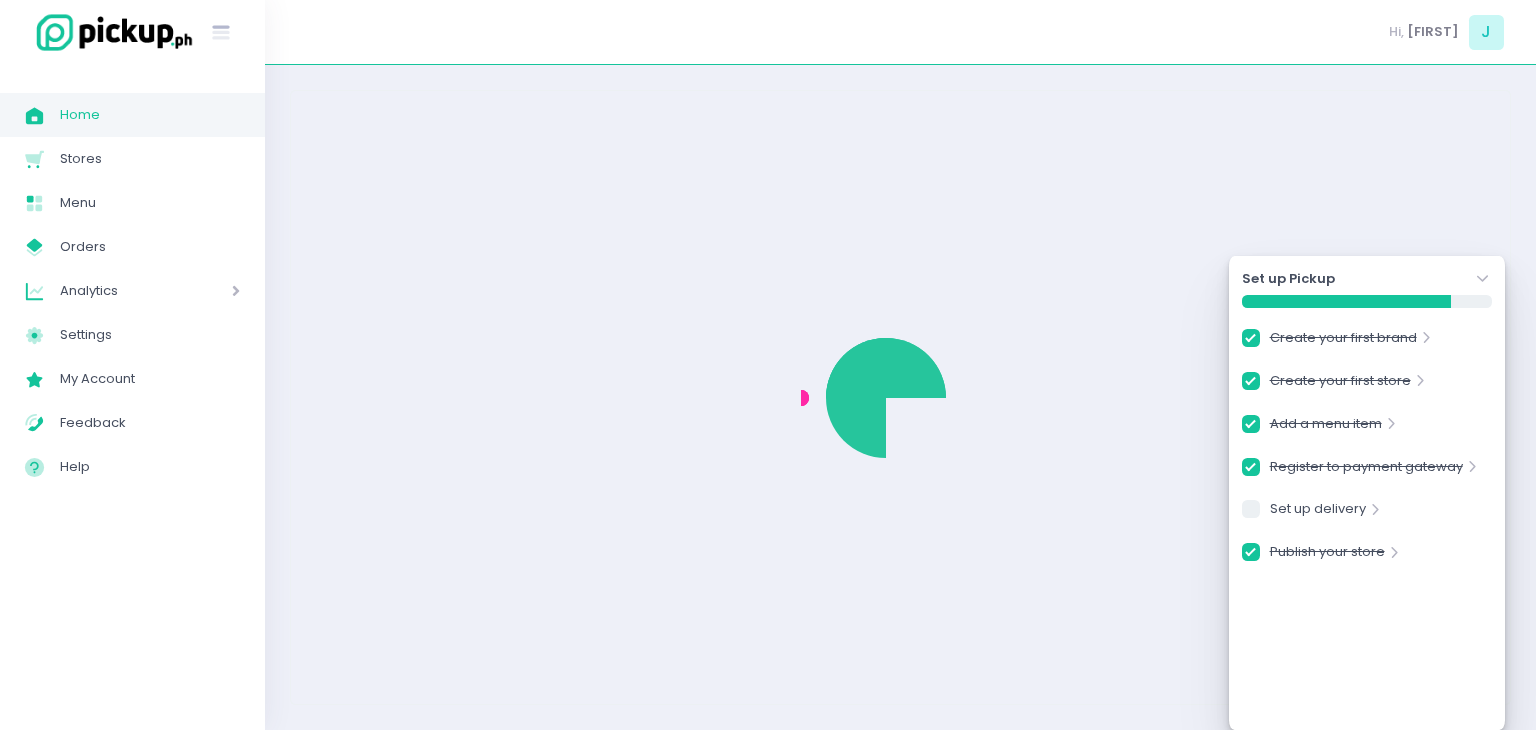 checkbox on "true" 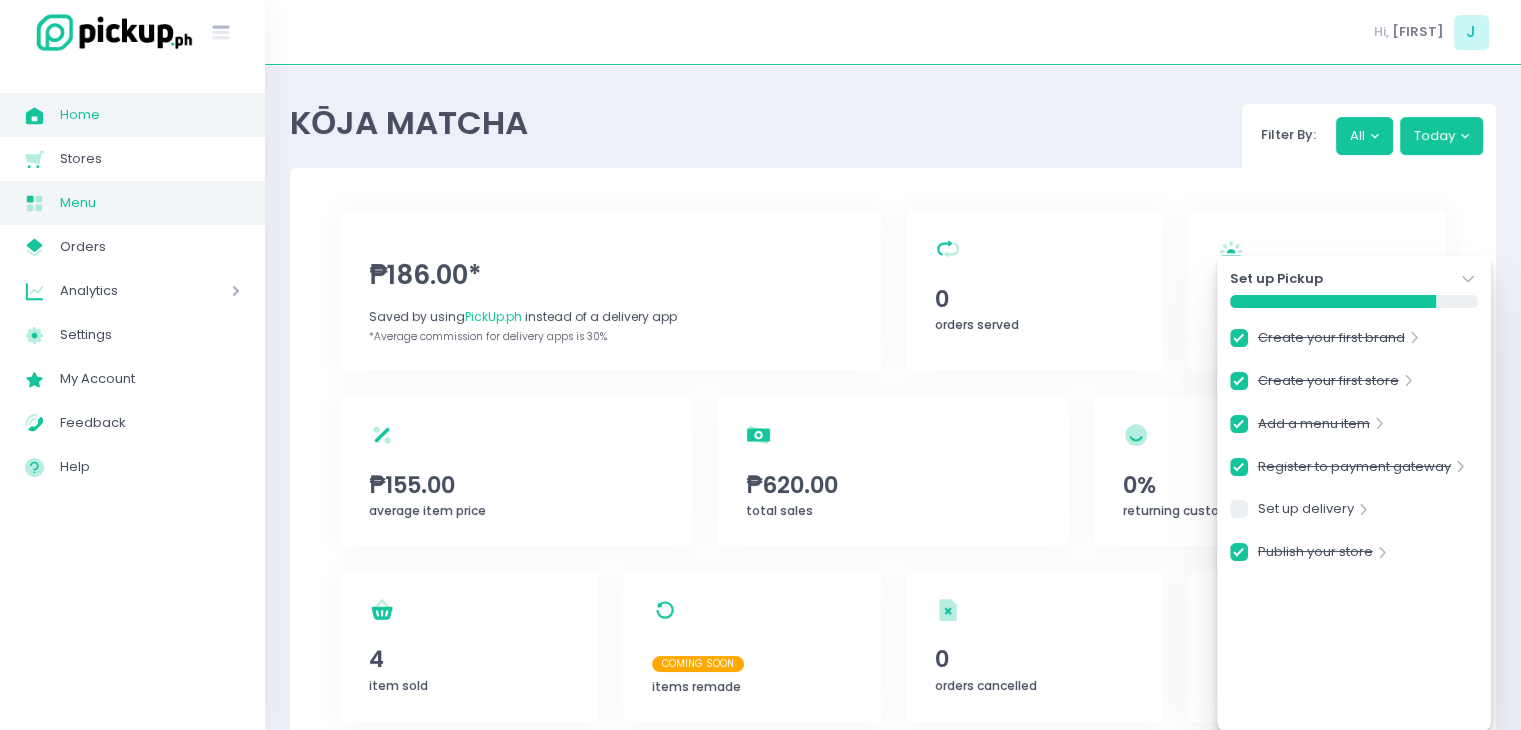 click on "Menu" at bounding box center (150, 203) 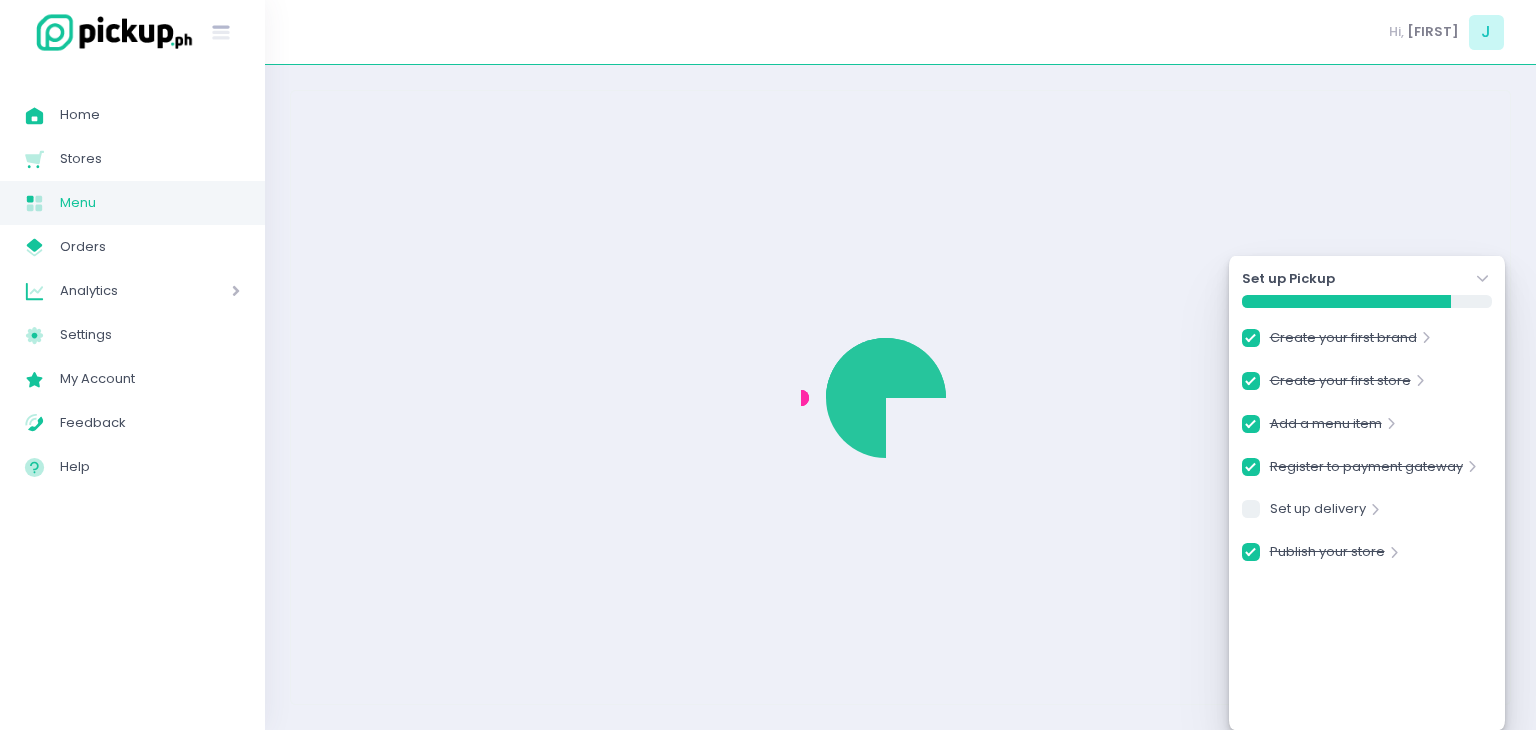 checkbox on "true" 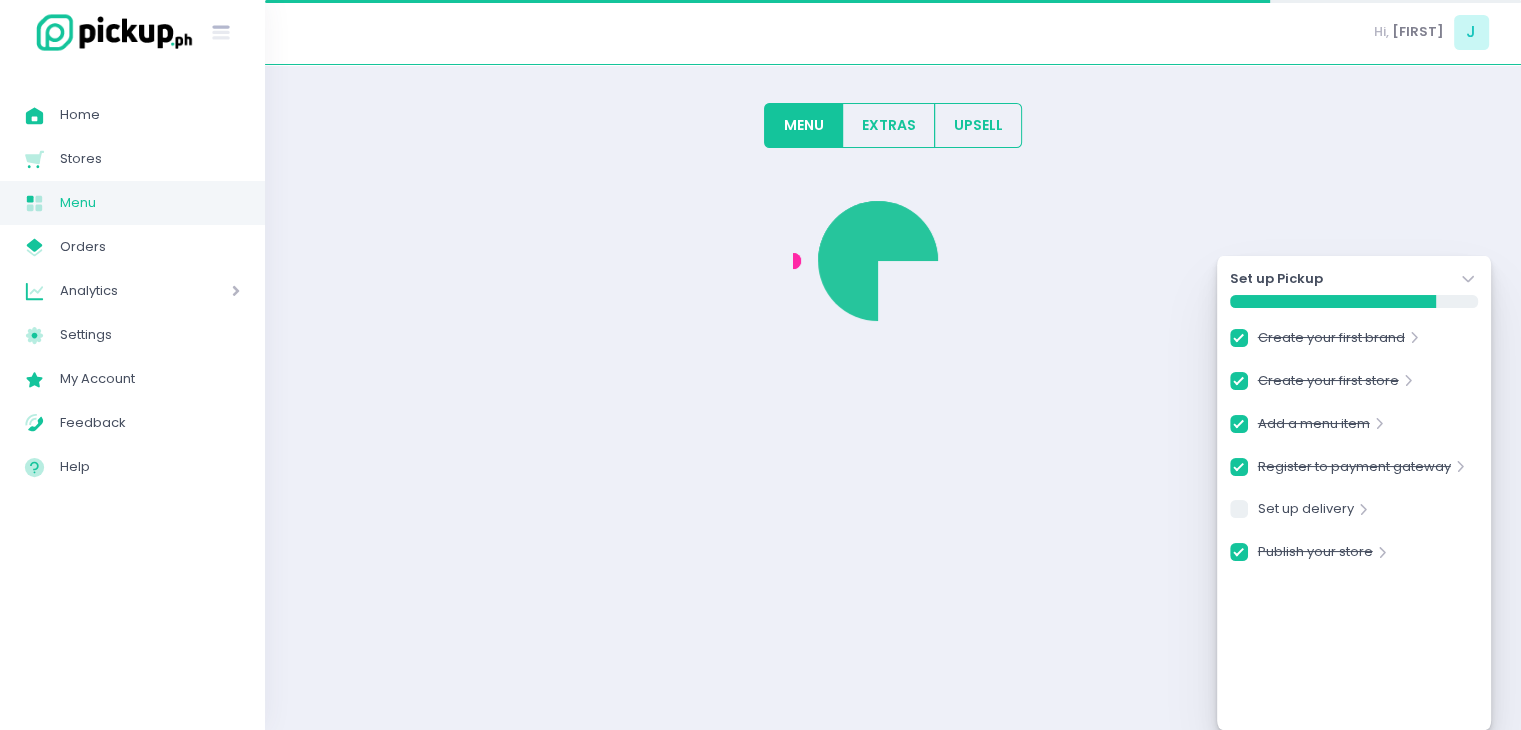 checkbox on "true" 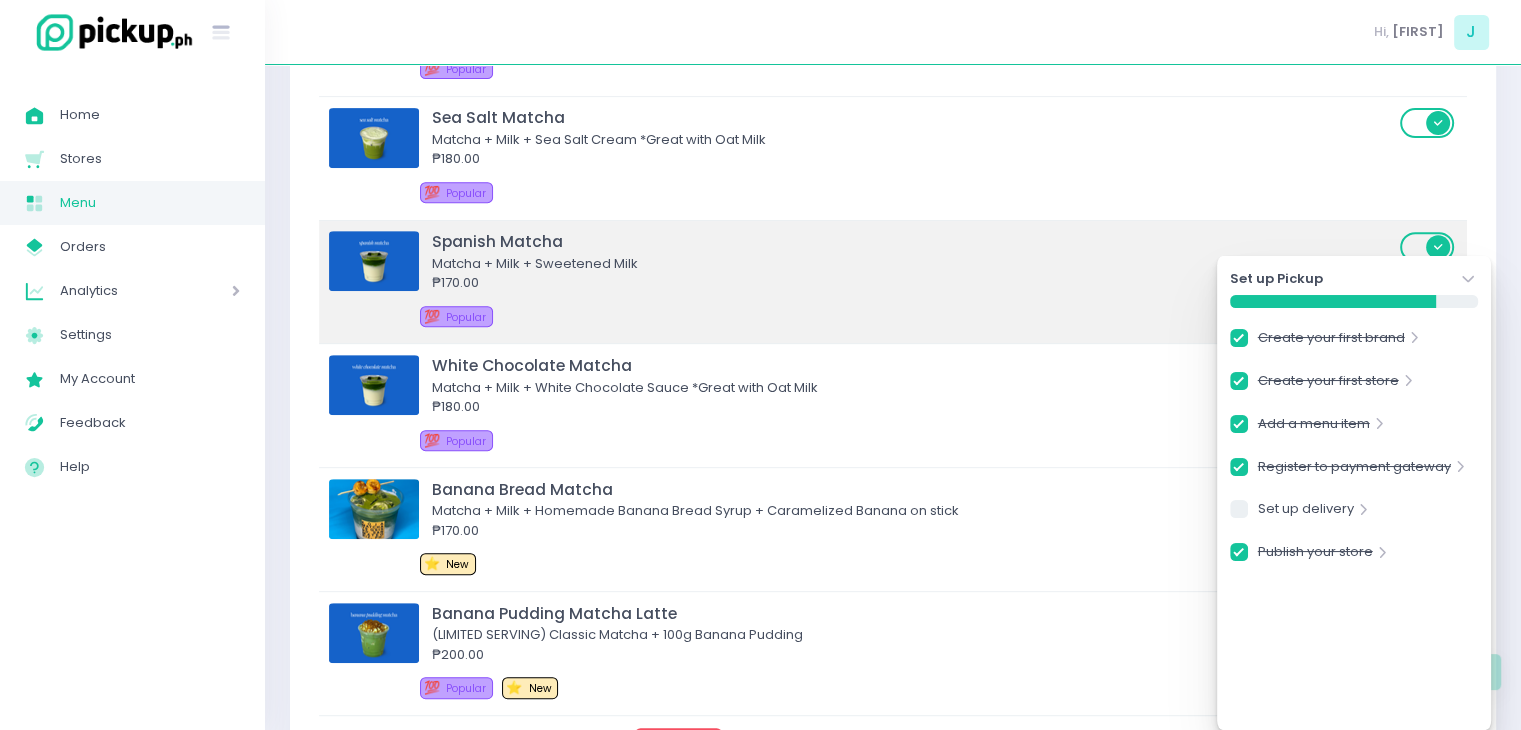 scroll, scrollTop: 600, scrollLeft: 0, axis: vertical 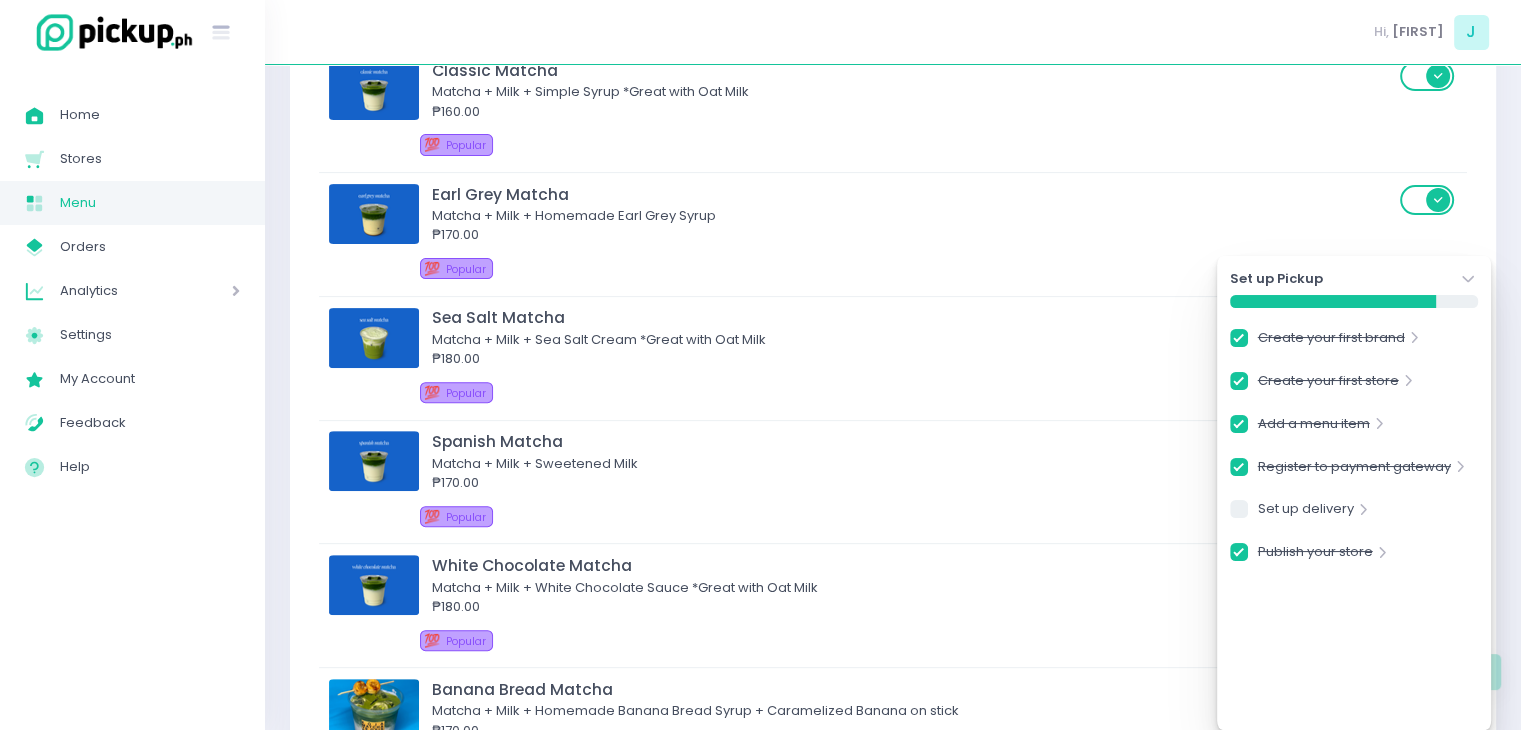 click 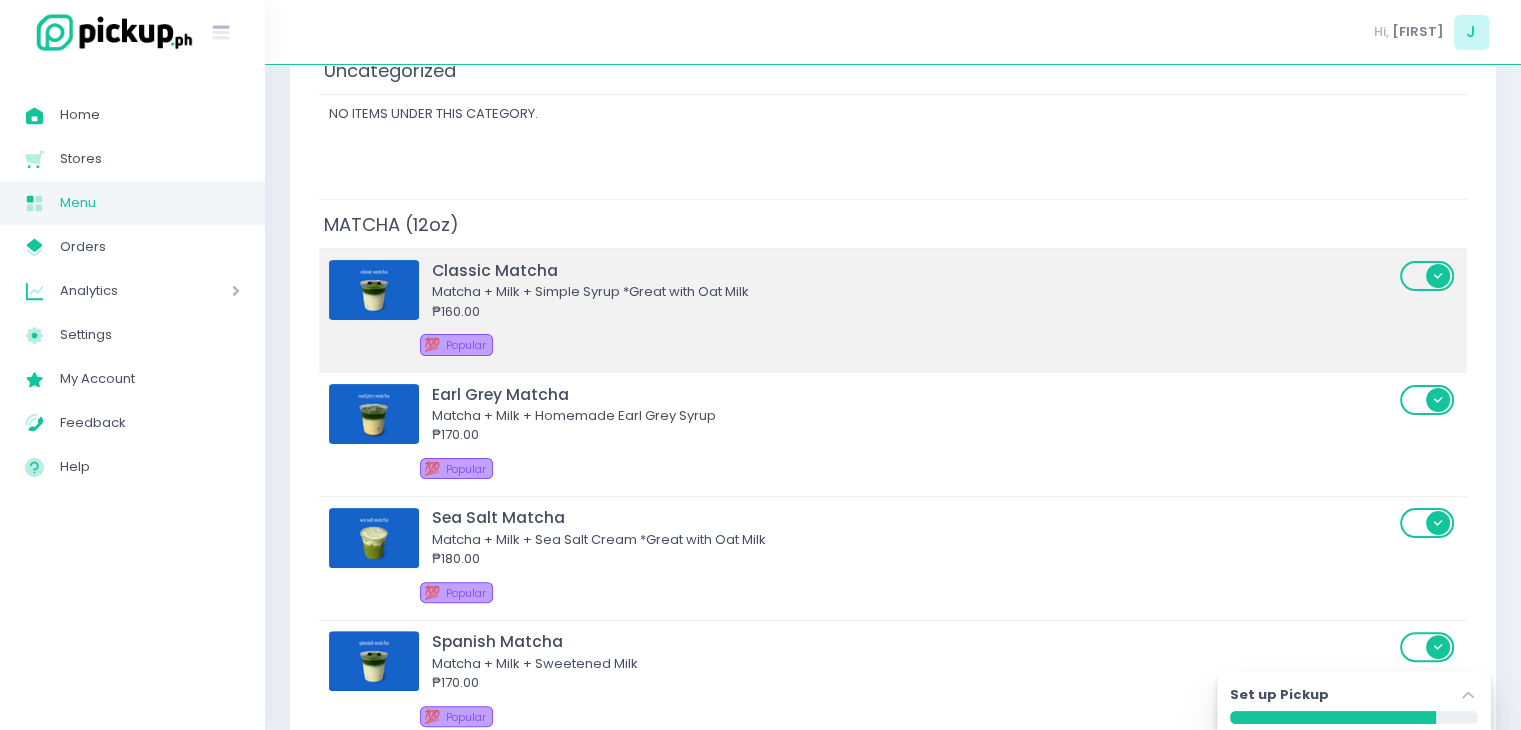 scroll, scrollTop: 300, scrollLeft: 0, axis: vertical 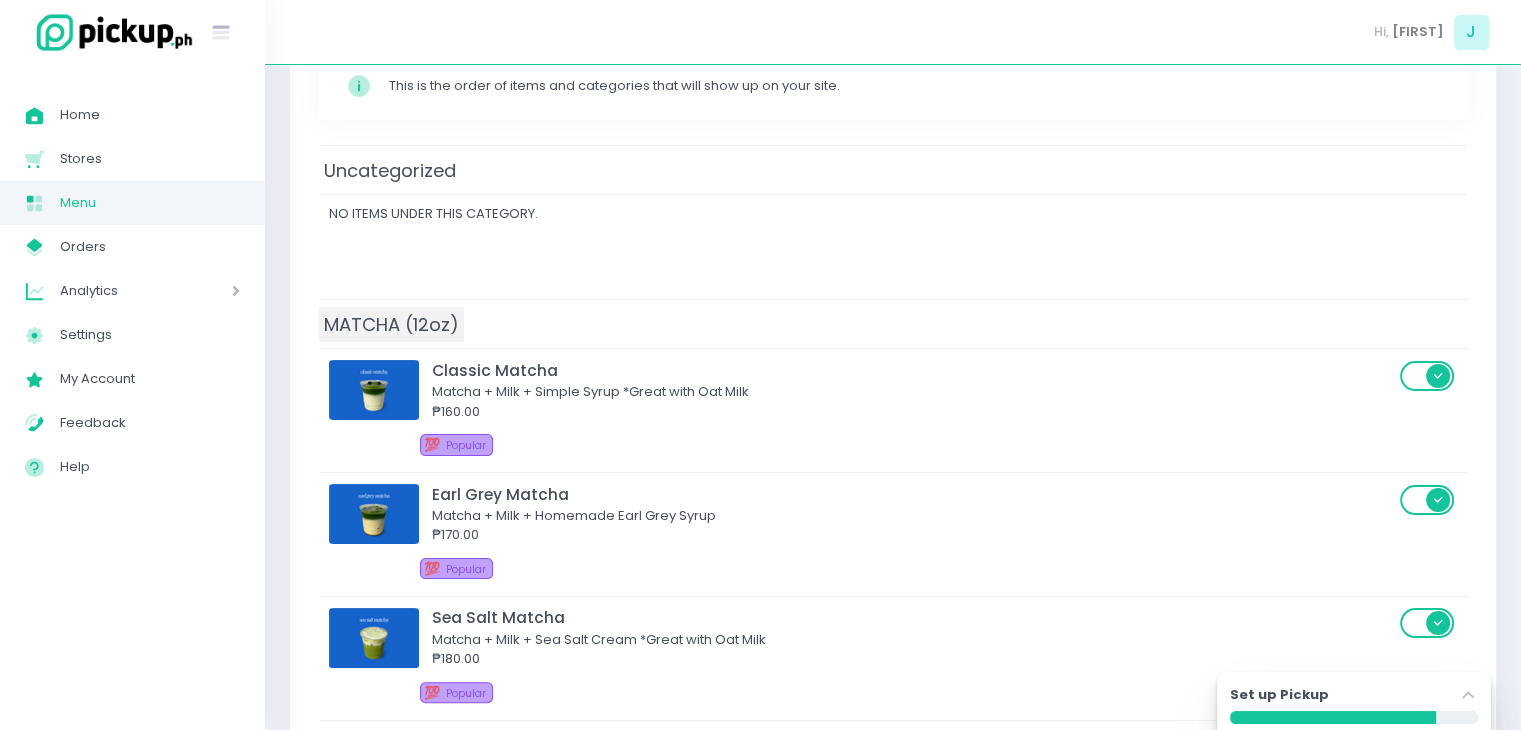 click on "MATCHA (12oz)" at bounding box center [391, 324] 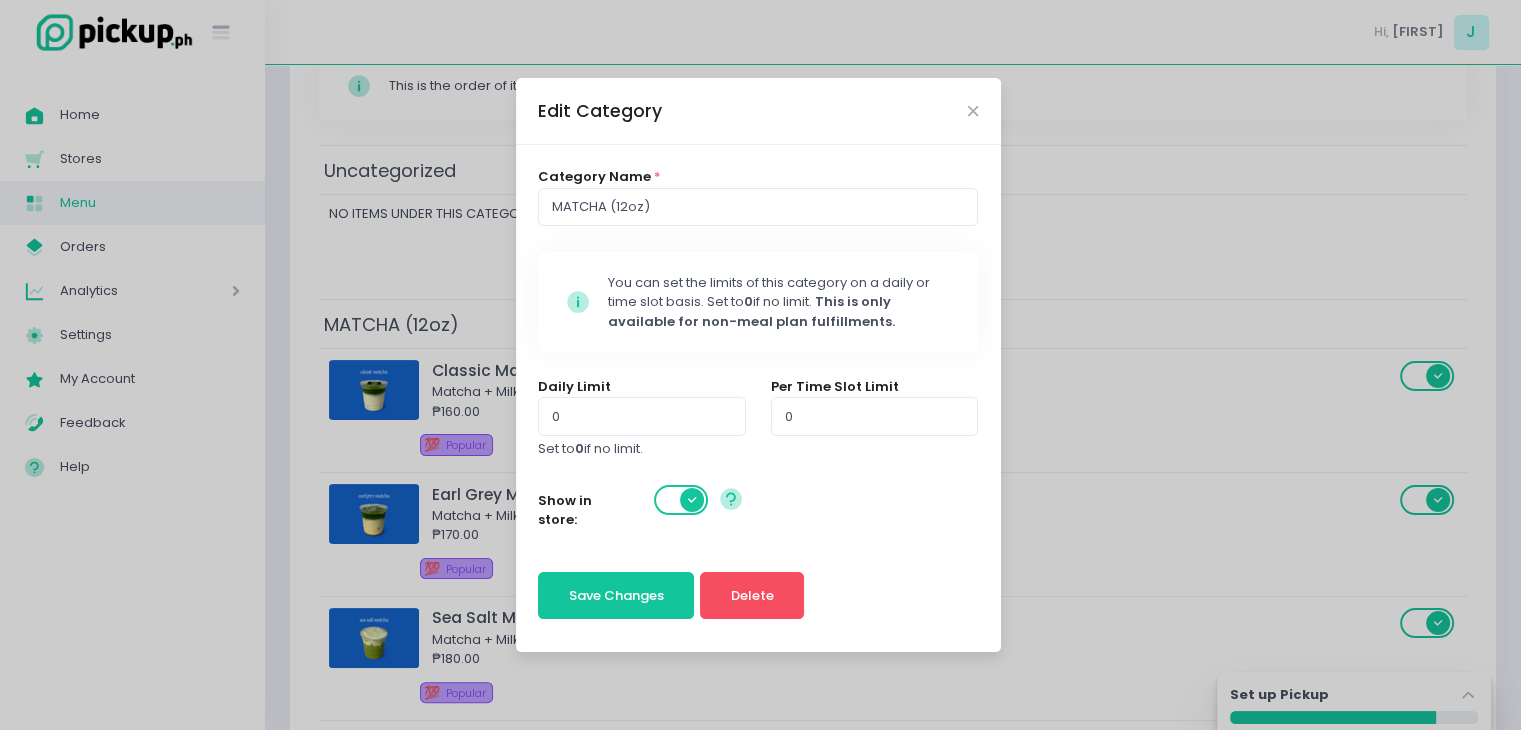 click at bounding box center [682, 500] 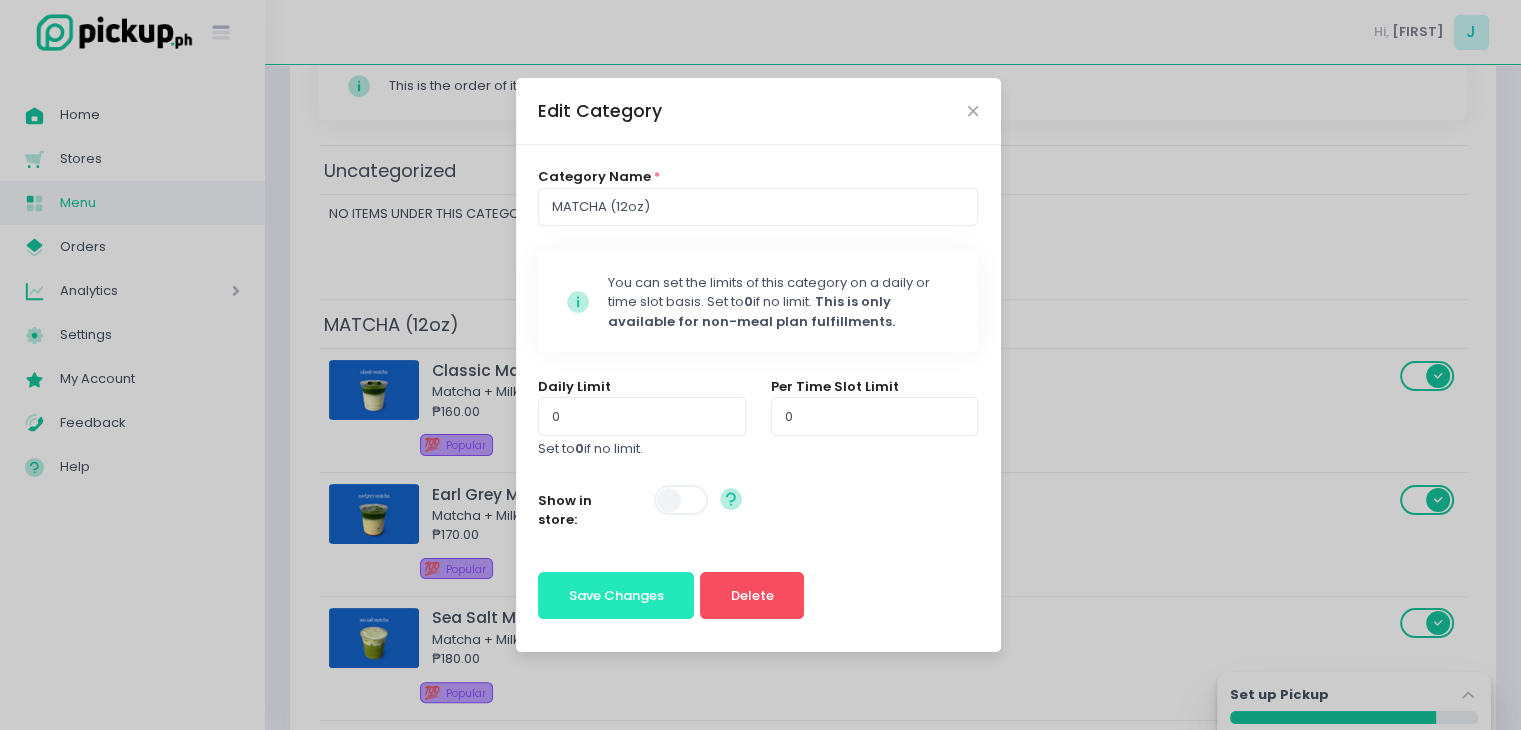 click on "Save Changes" at bounding box center (616, 595) 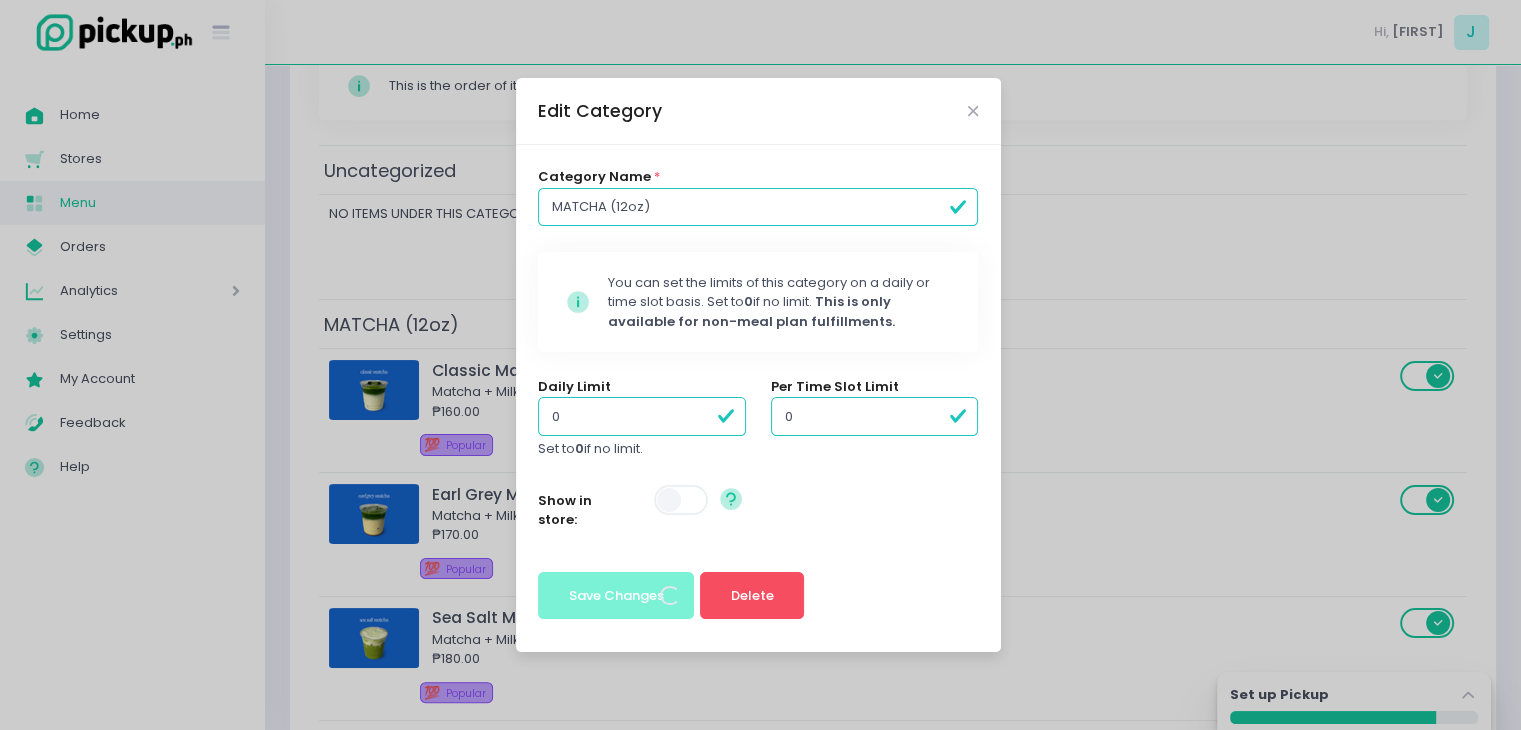 scroll, scrollTop: 0, scrollLeft: 0, axis: both 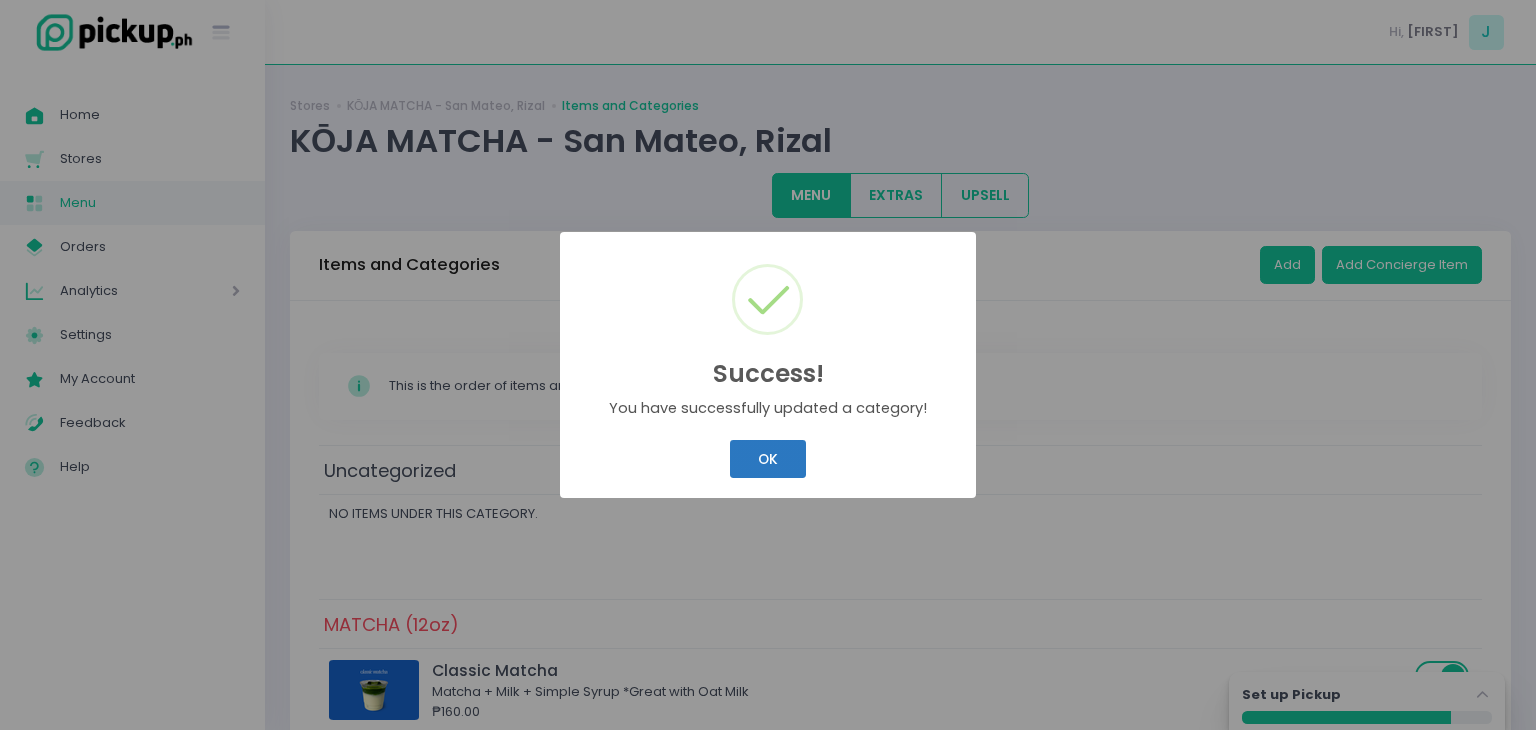 click on "OK" at bounding box center [767, 459] 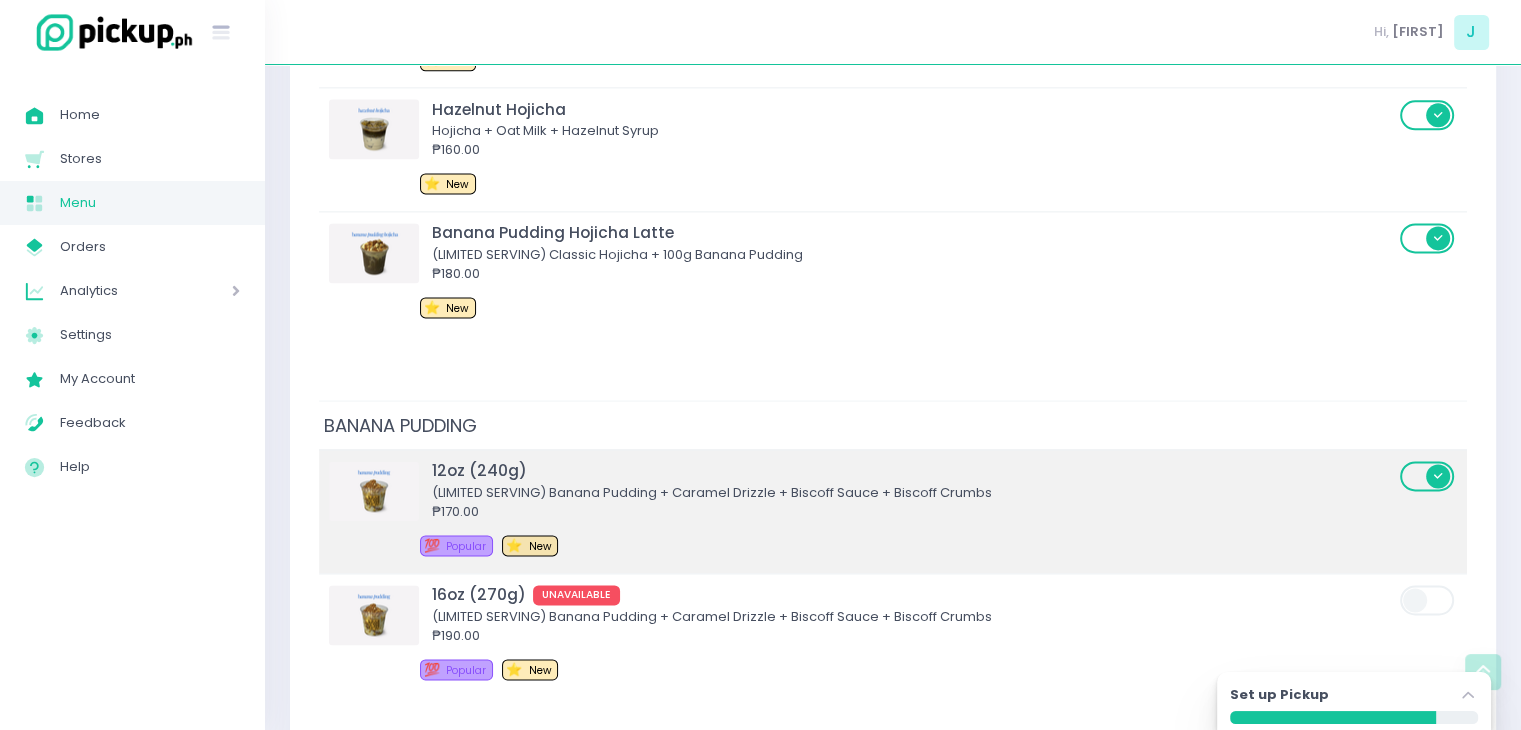 scroll, scrollTop: 2800, scrollLeft: 0, axis: vertical 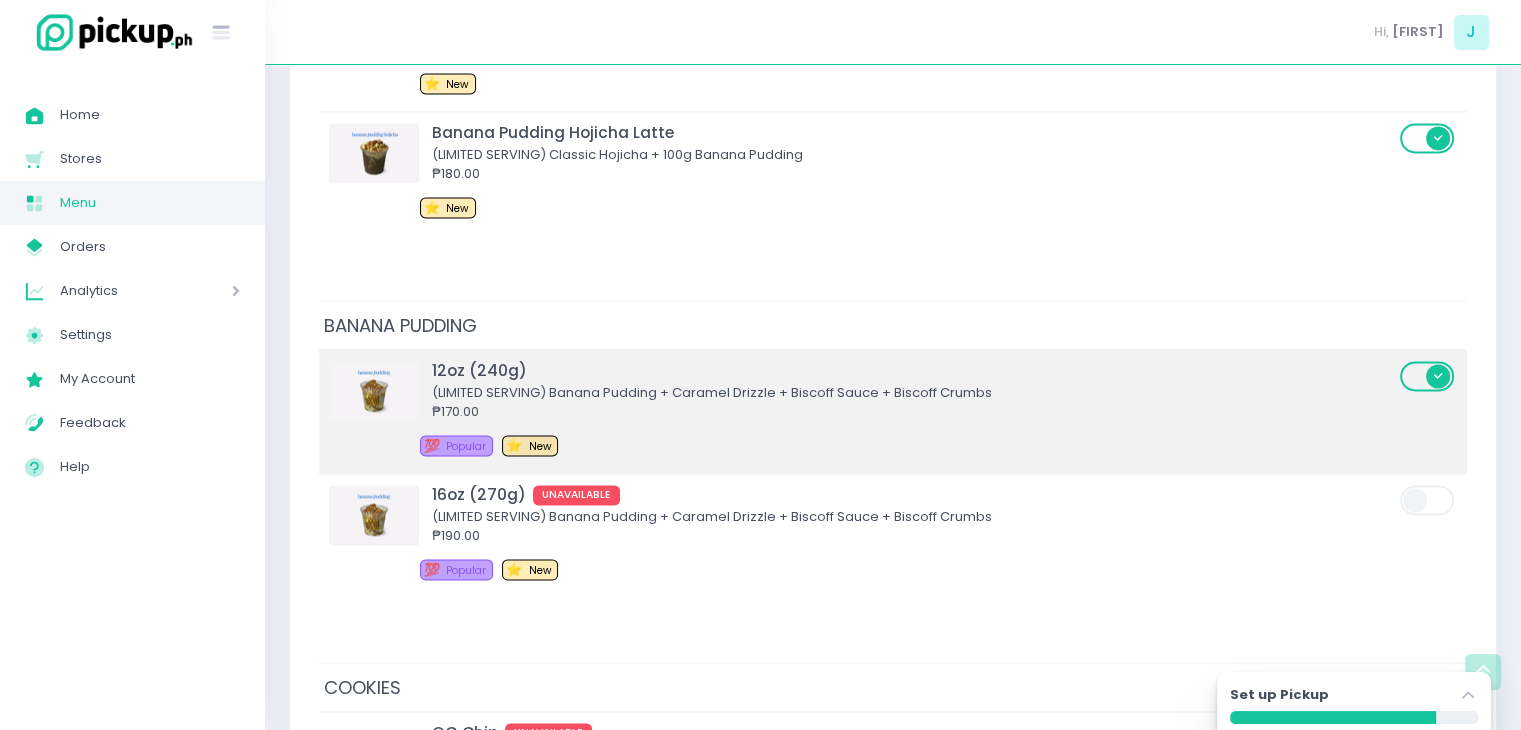 click on "(LIMITED SERVING)
Banana Pudding + Caramel Drizzle + Biscoff Sauce + Biscoff Crumbs" at bounding box center [913, 393] 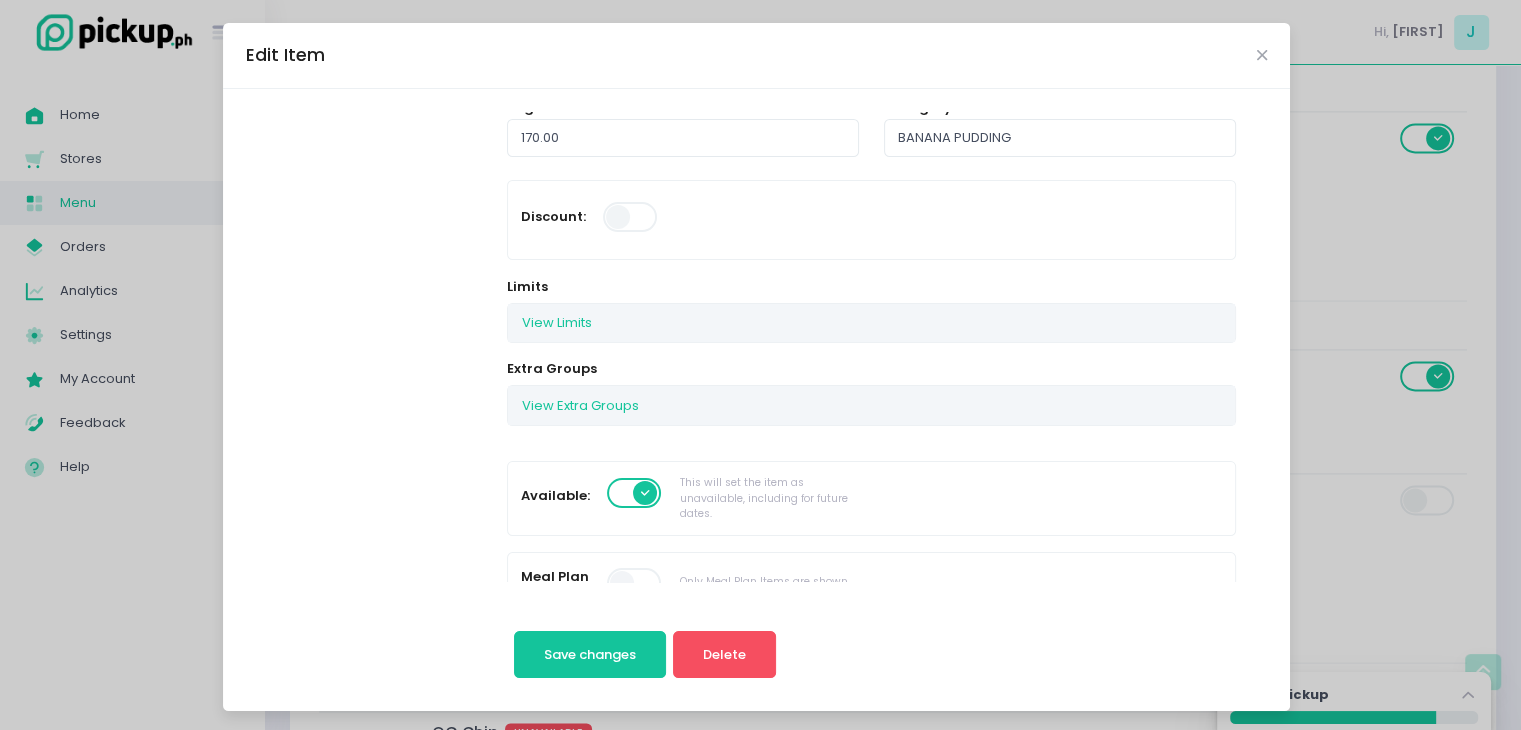 scroll, scrollTop: 300, scrollLeft: 0, axis: vertical 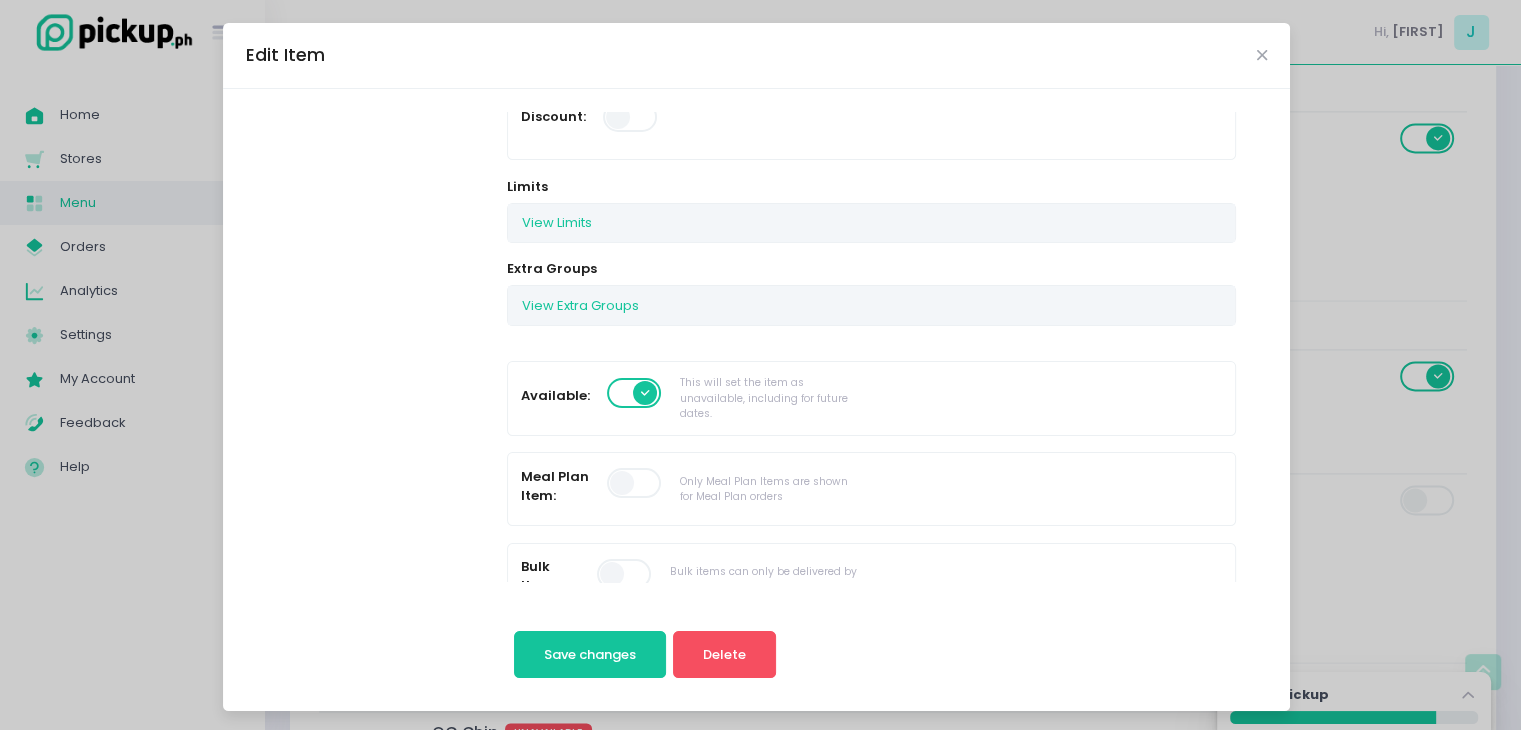 click at bounding box center (635, 393) 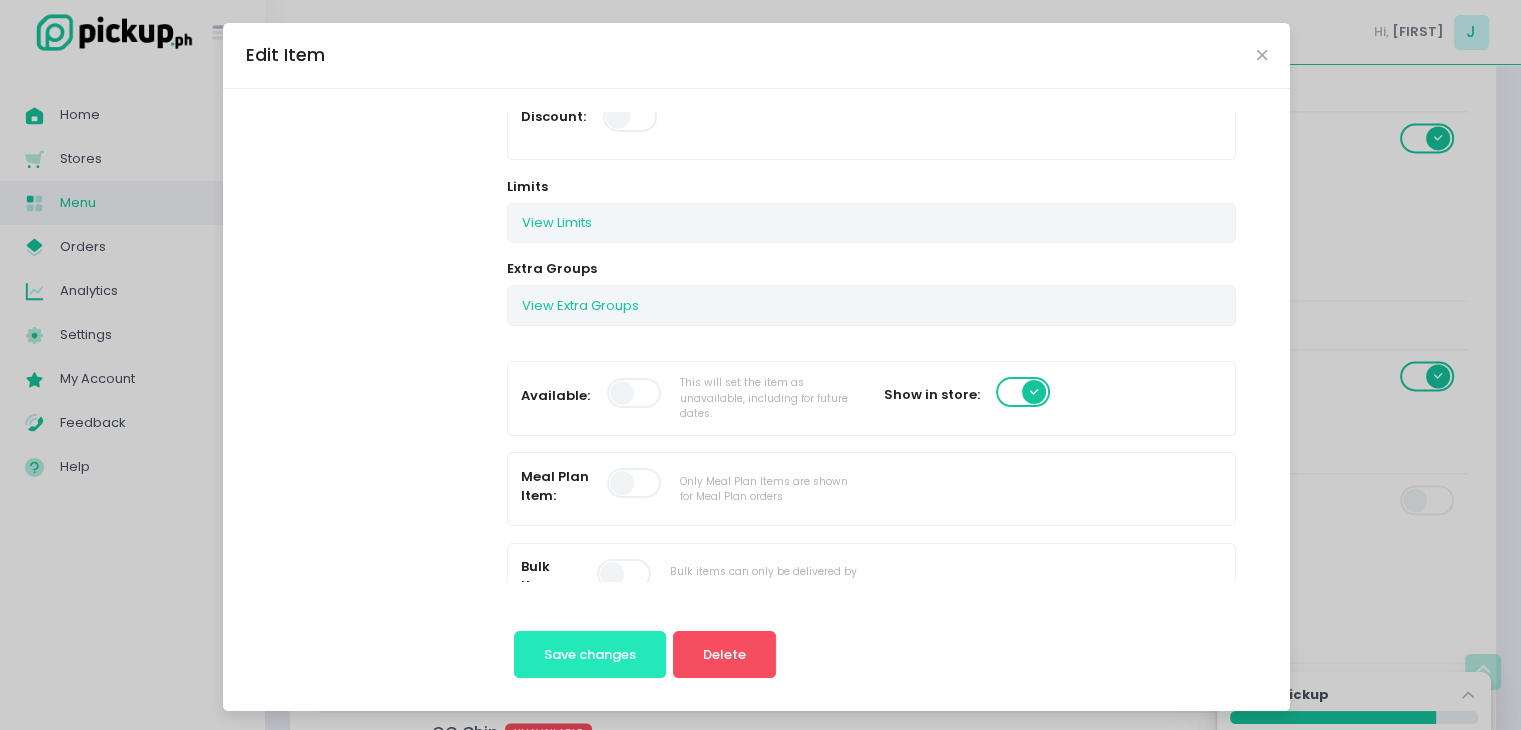 click on "Save changes" at bounding box center (590, 655) 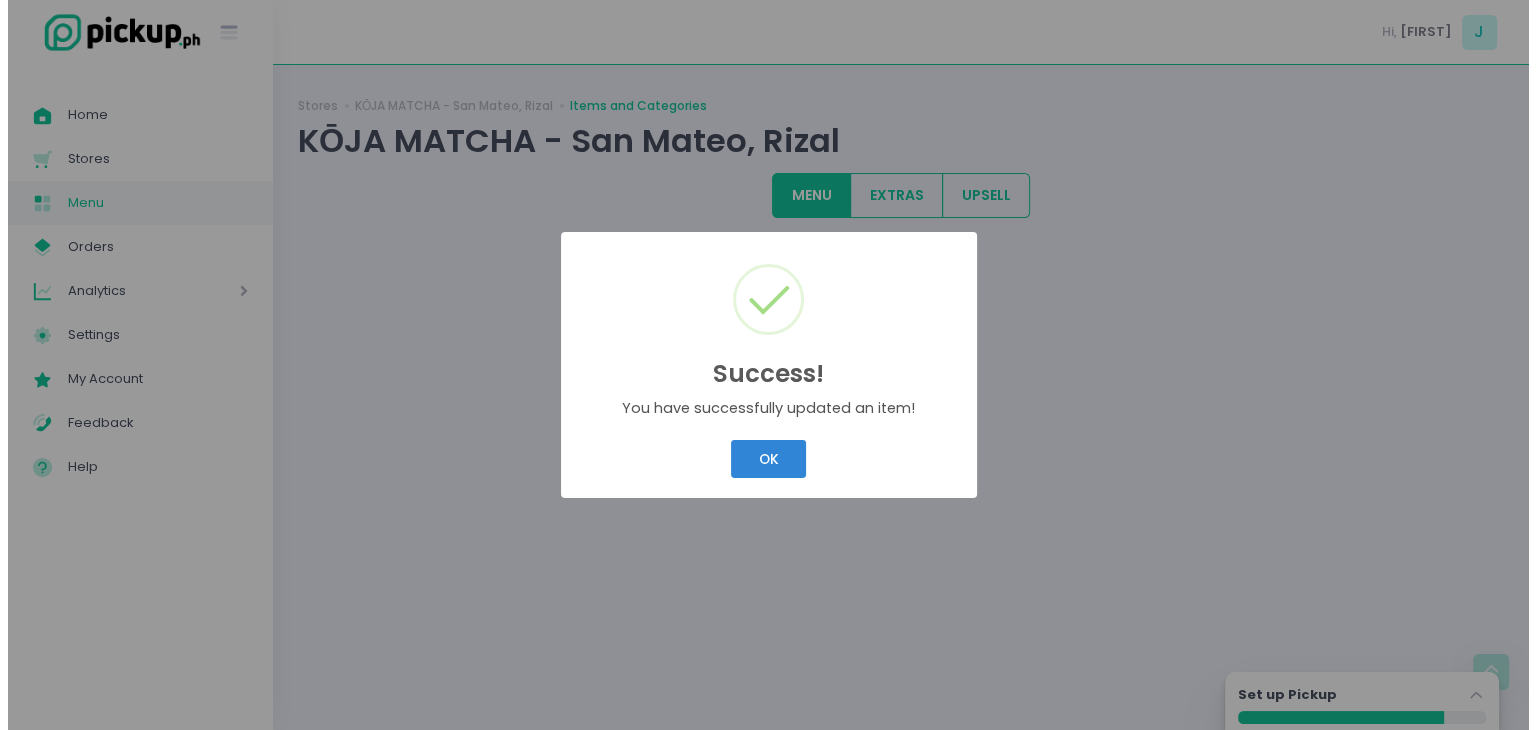 scroll, scrollTop: 0, scrollLeft: 0, axis: both 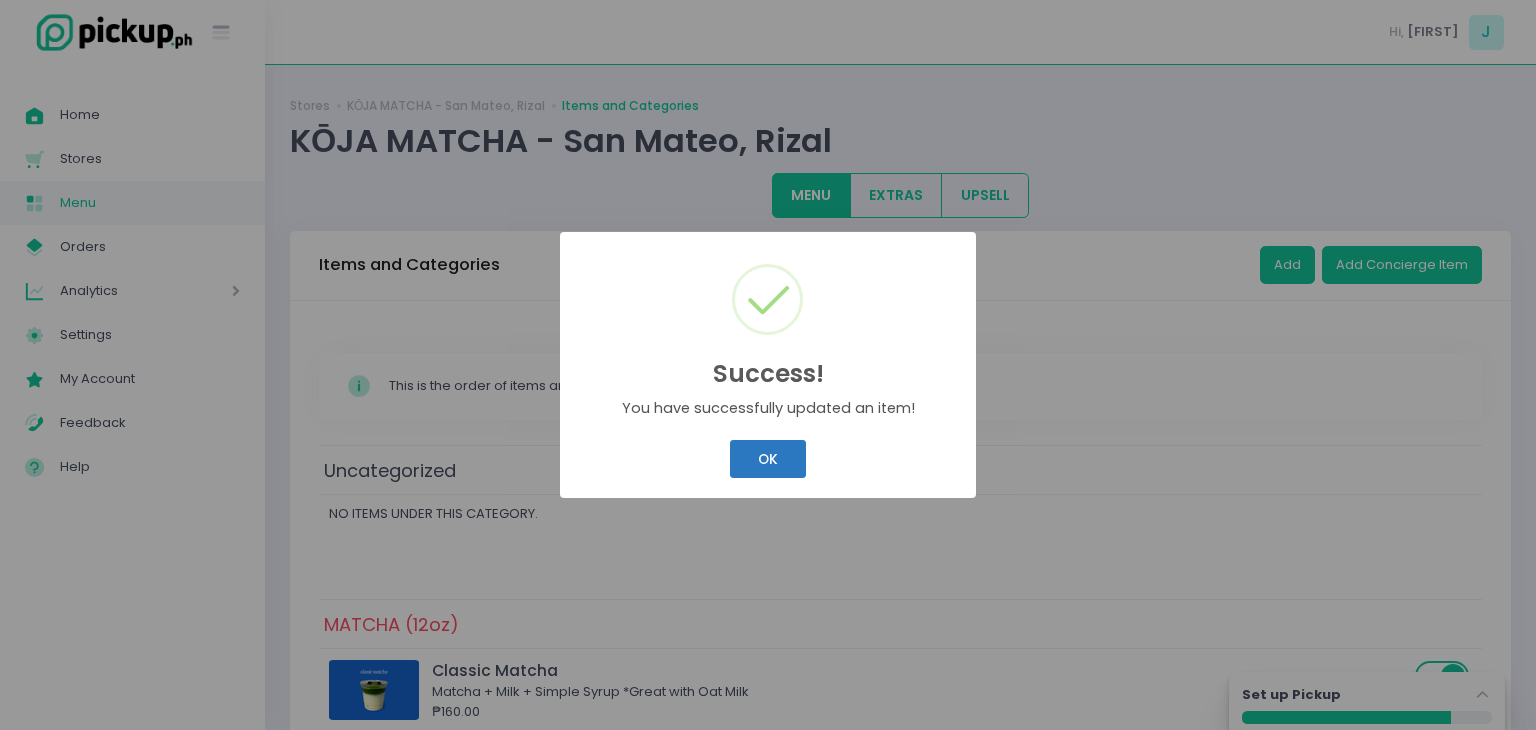 click on "OK" at bounding box center (767, 459) 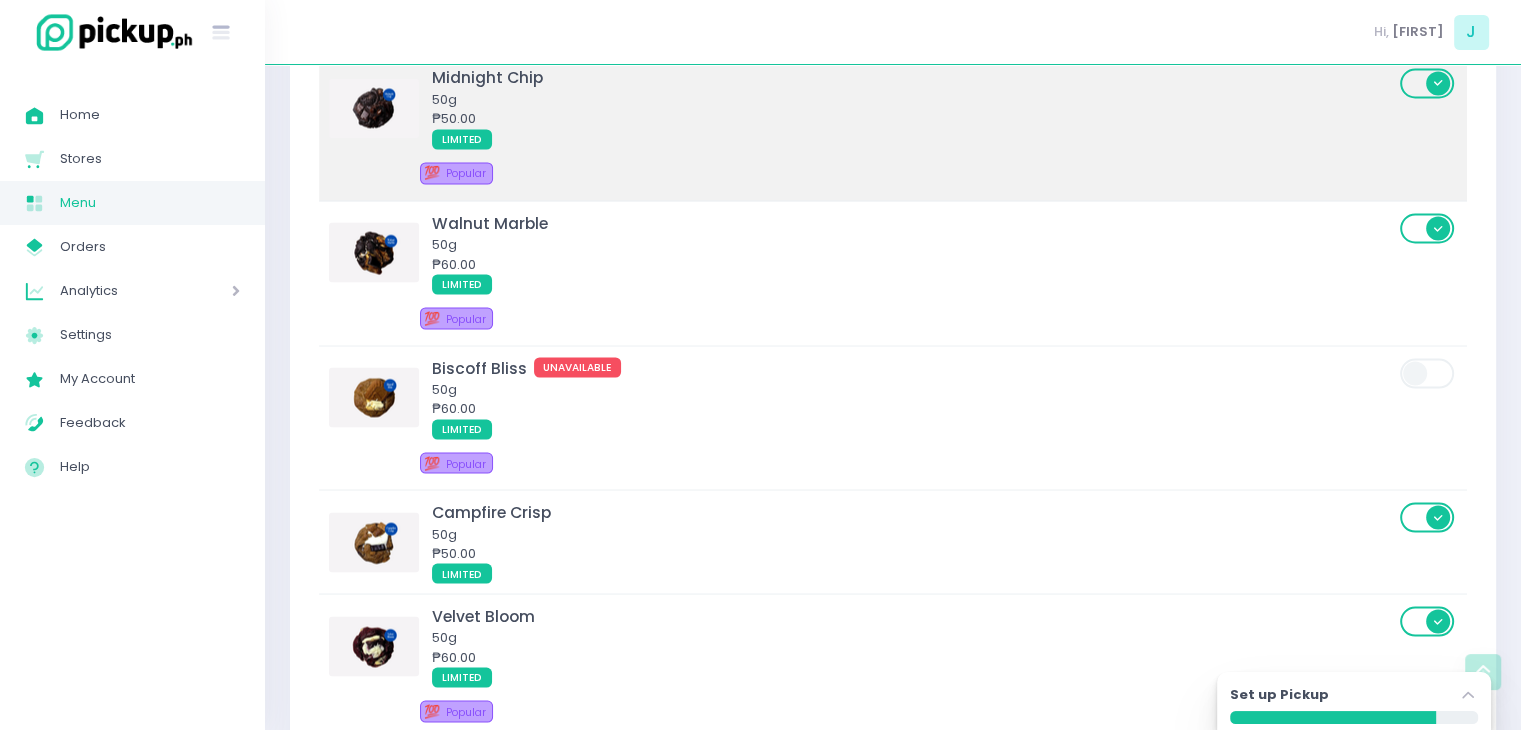scroll, scrollTop: 3800, scrollLeft: 0, axis: vertical 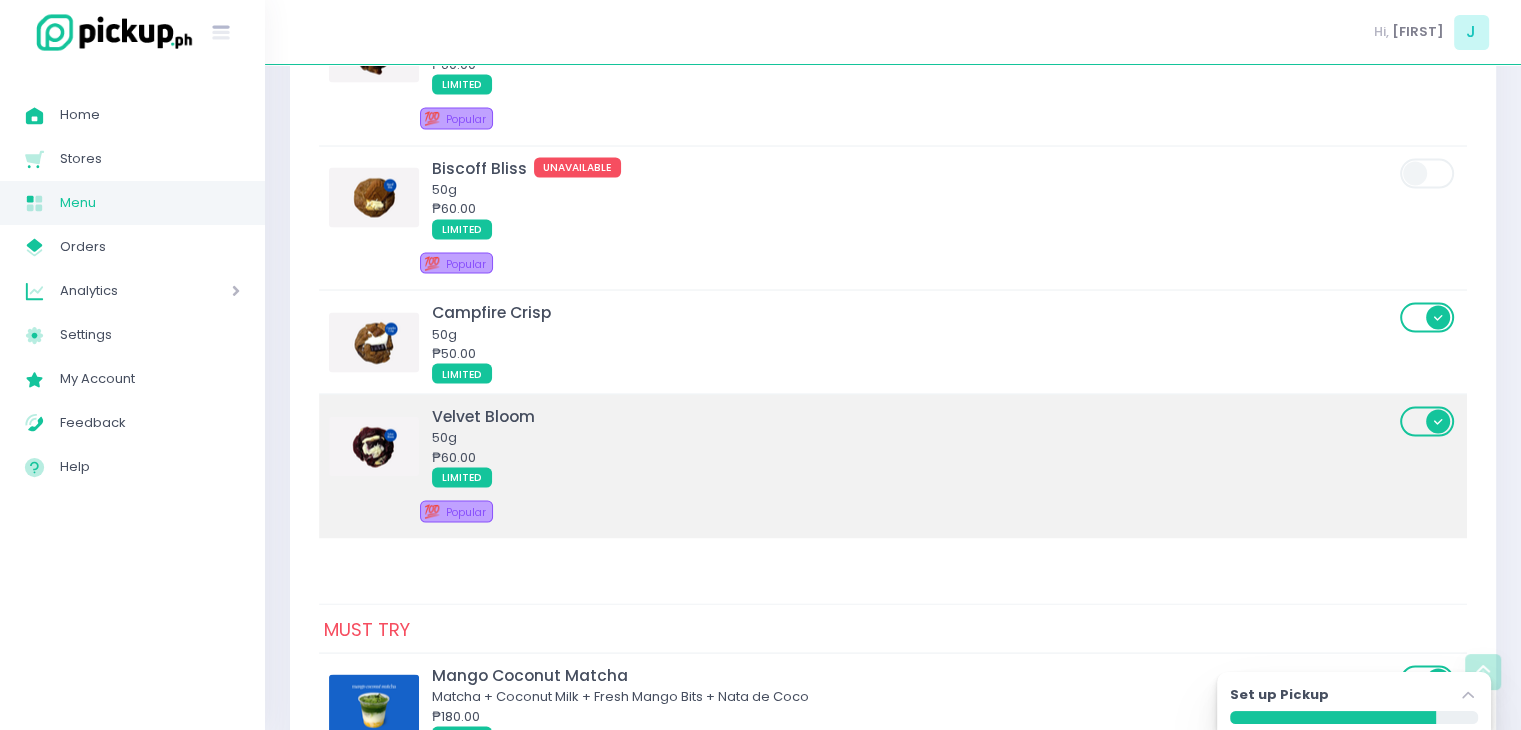 click on "₱60.00" at bounding box center [913, 457] 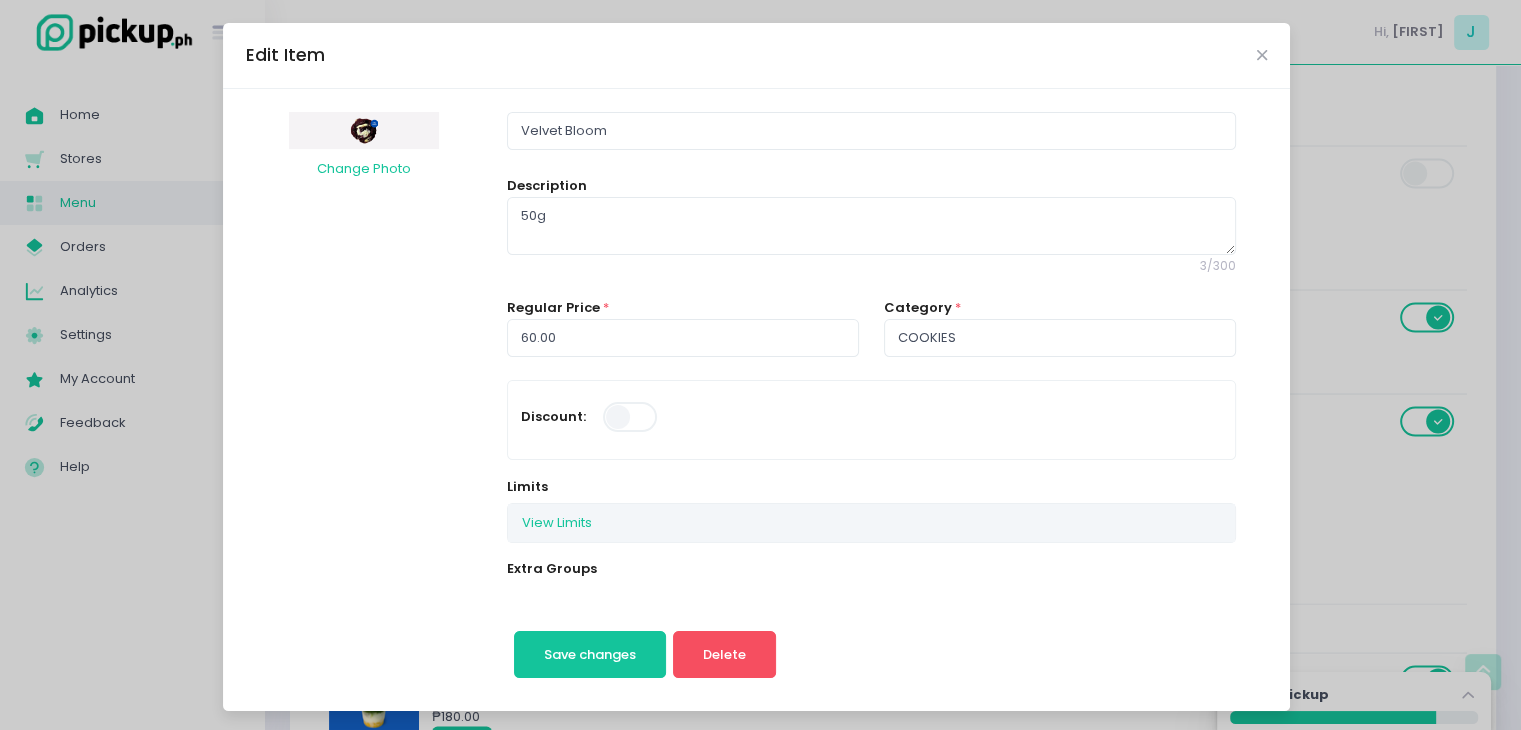 scroll, scrollTop: 300, scrollLeft: 0, axis: vertical 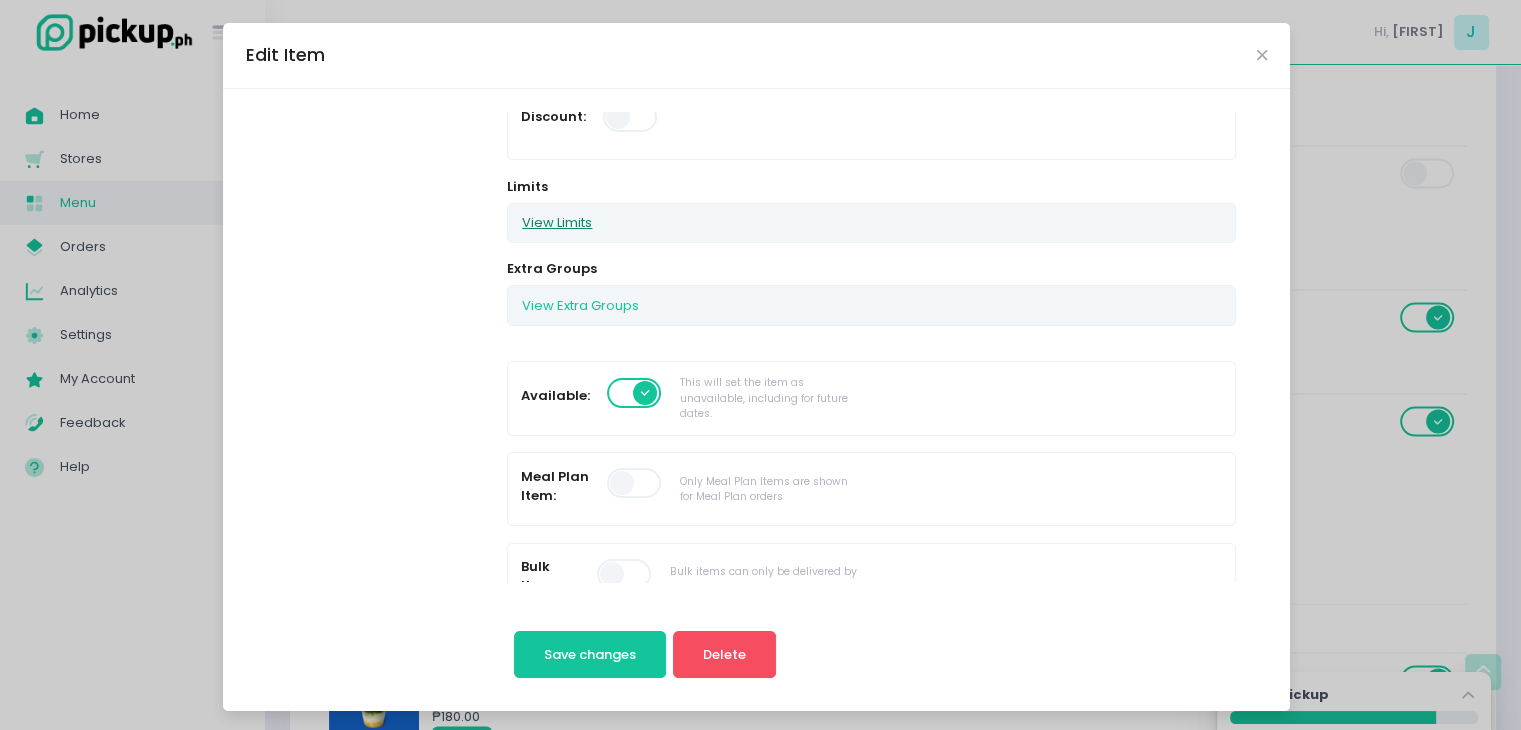 click on "View Limits" at bounding box center (557, 223) 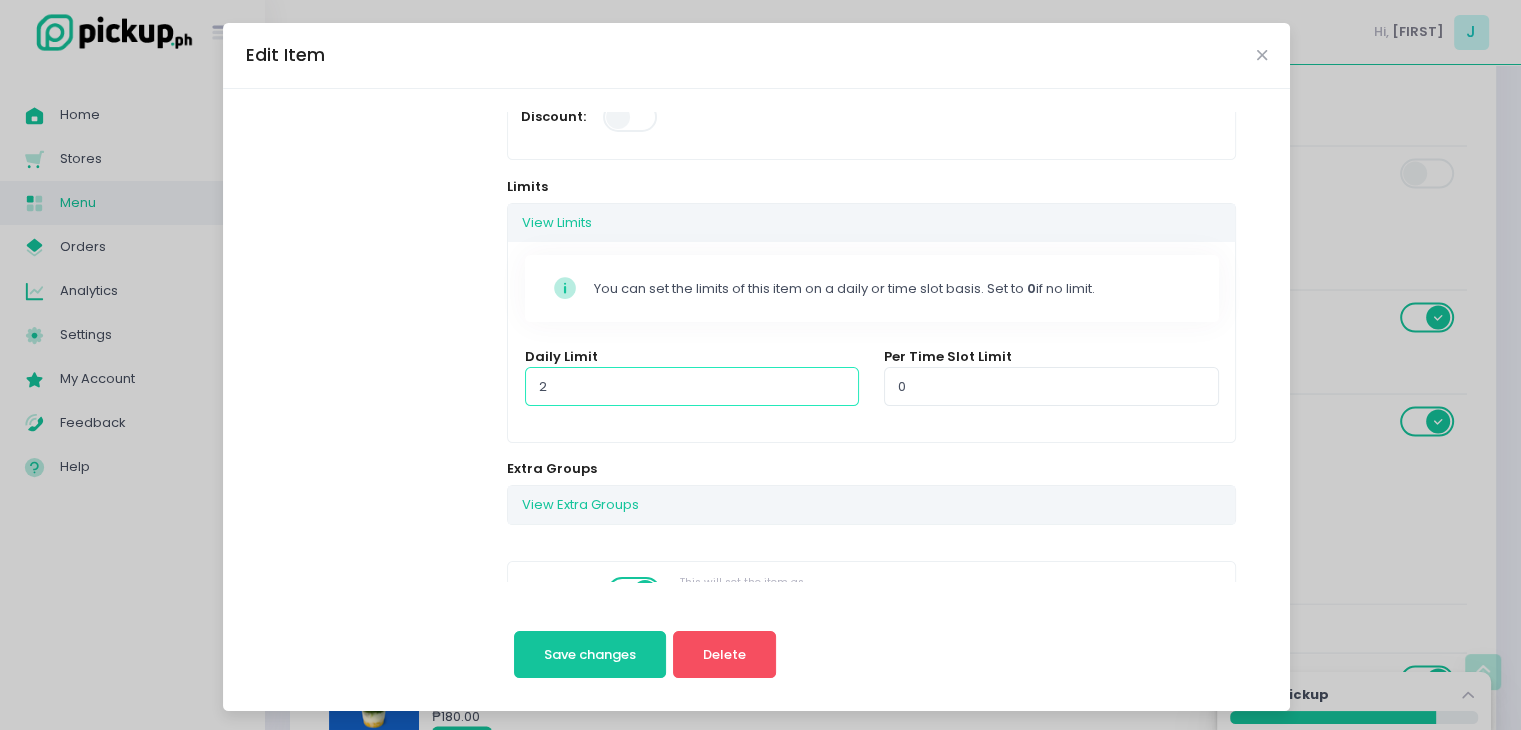 type on "2" 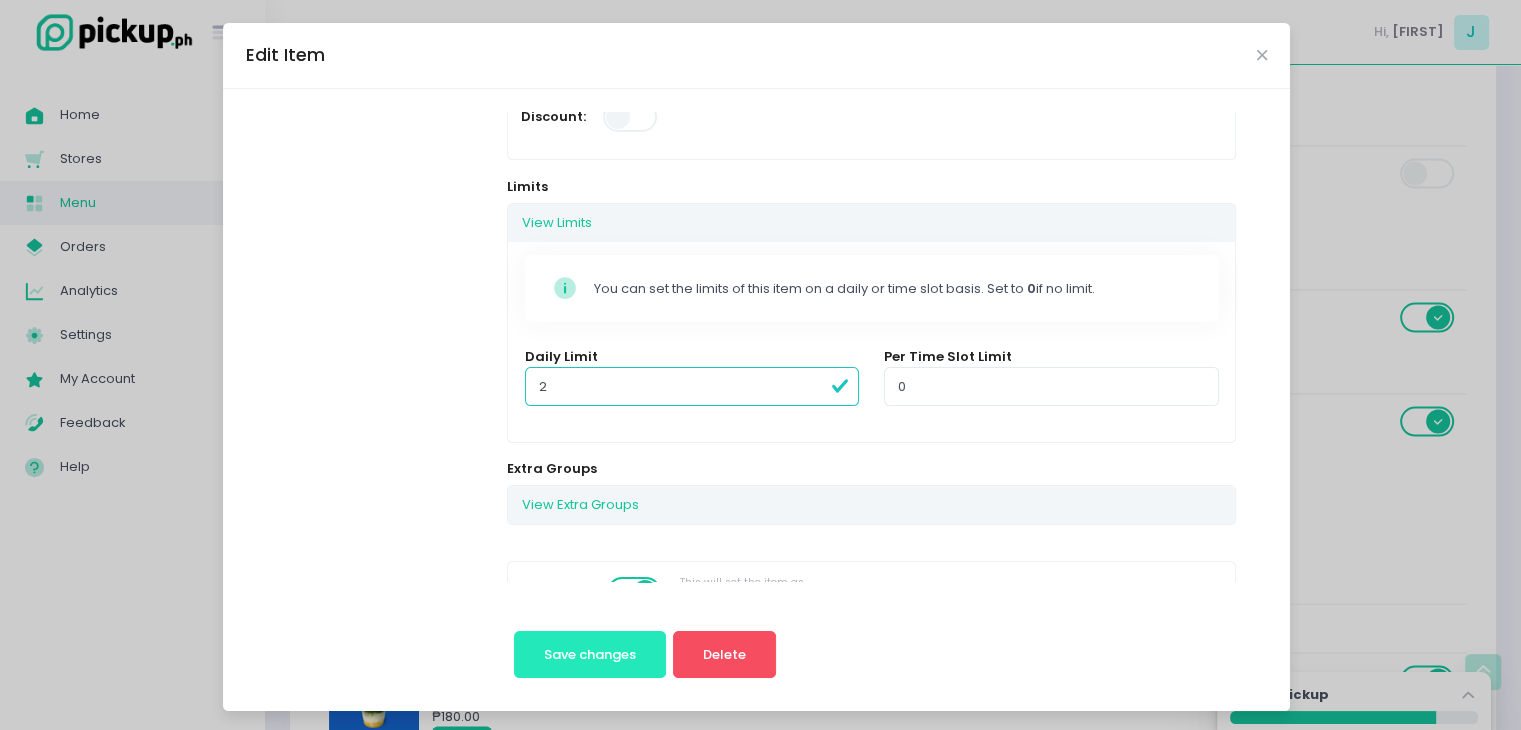 click on "Save changes" at bounding box center [590, 654] 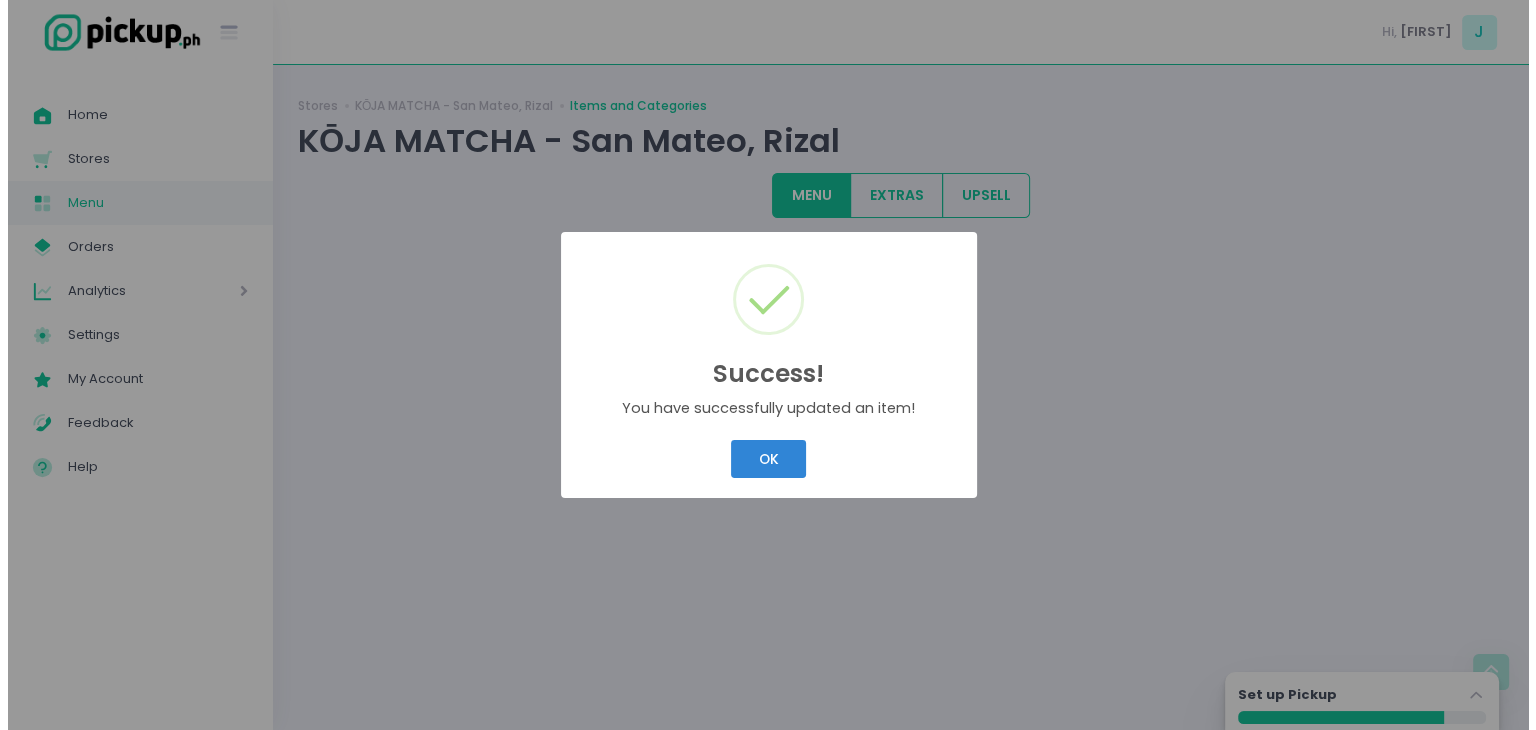 scroll, scrollTop: 0, scrollLeft: 0, axis: both 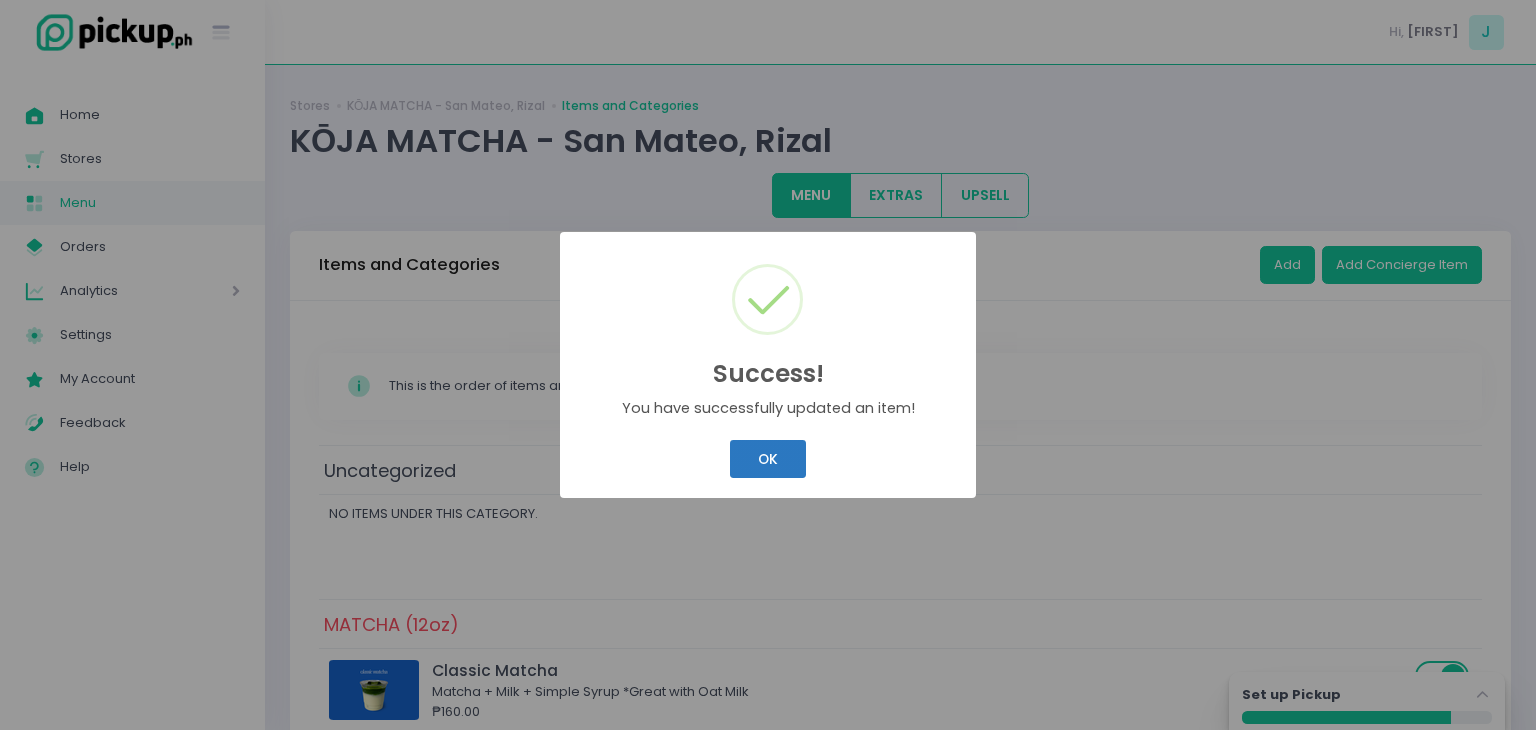 click on "OK" at bounding box center (767, 459) 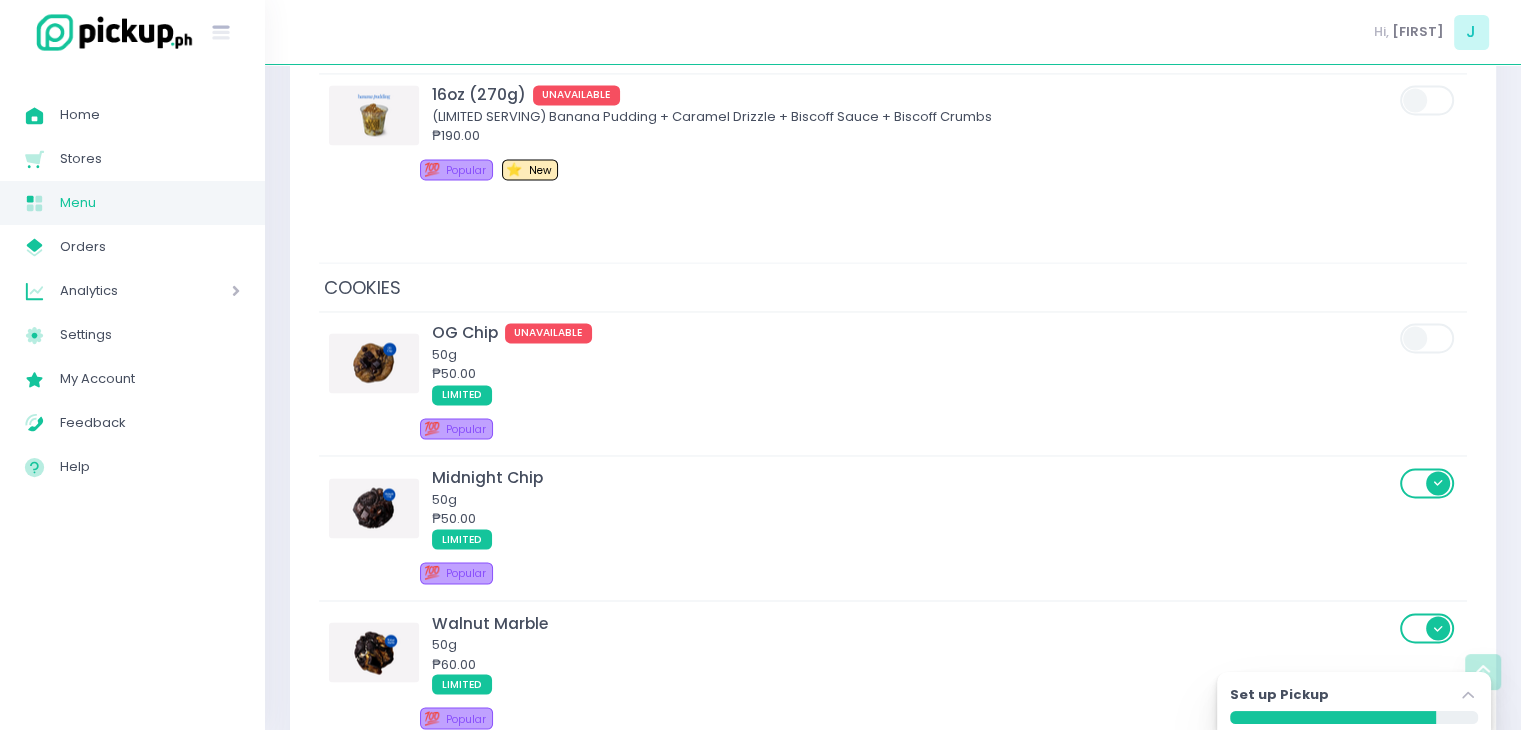 scroll, scrollTop: 3400, scrollLeft: 0, axis: vertical 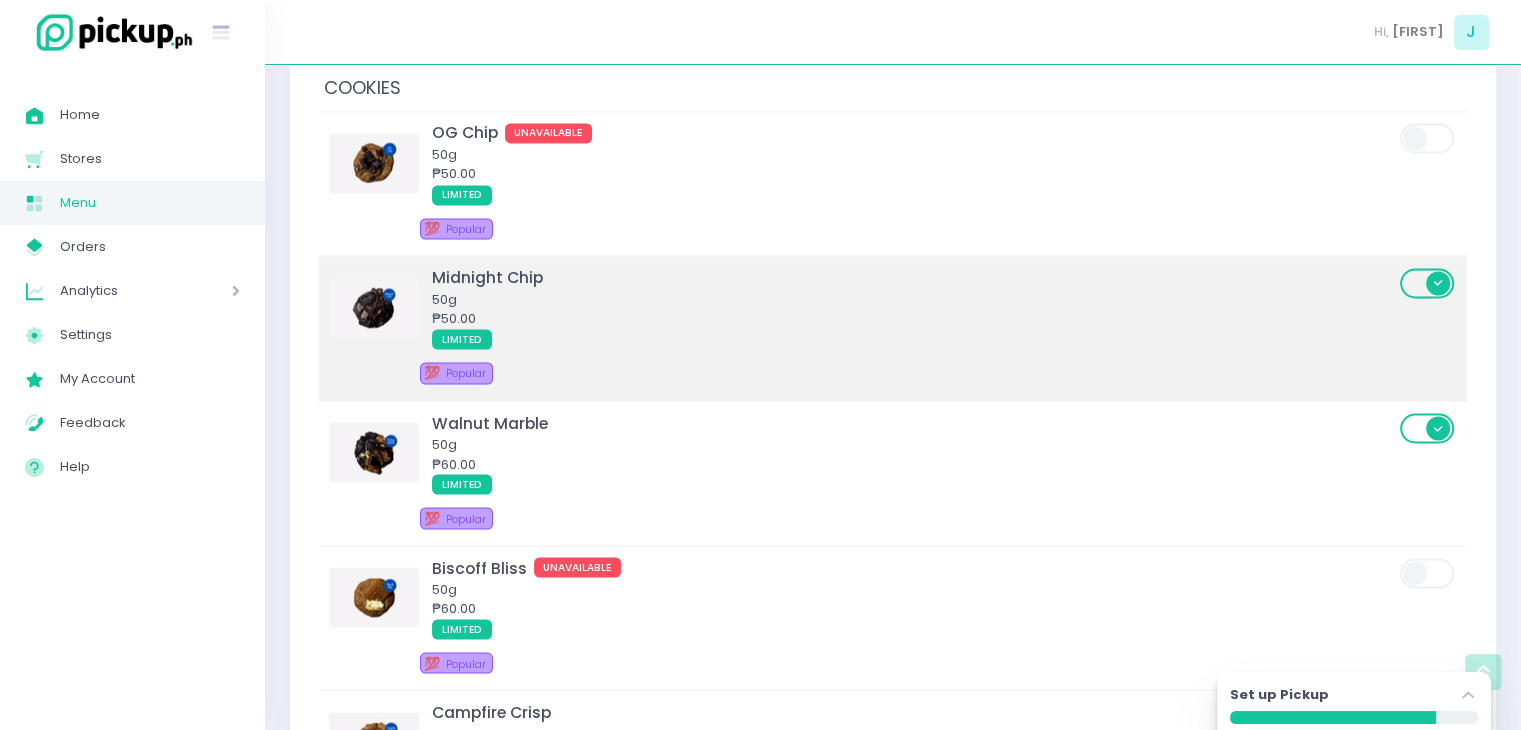 click on "LIMITED" at bounding box center (913, 339) 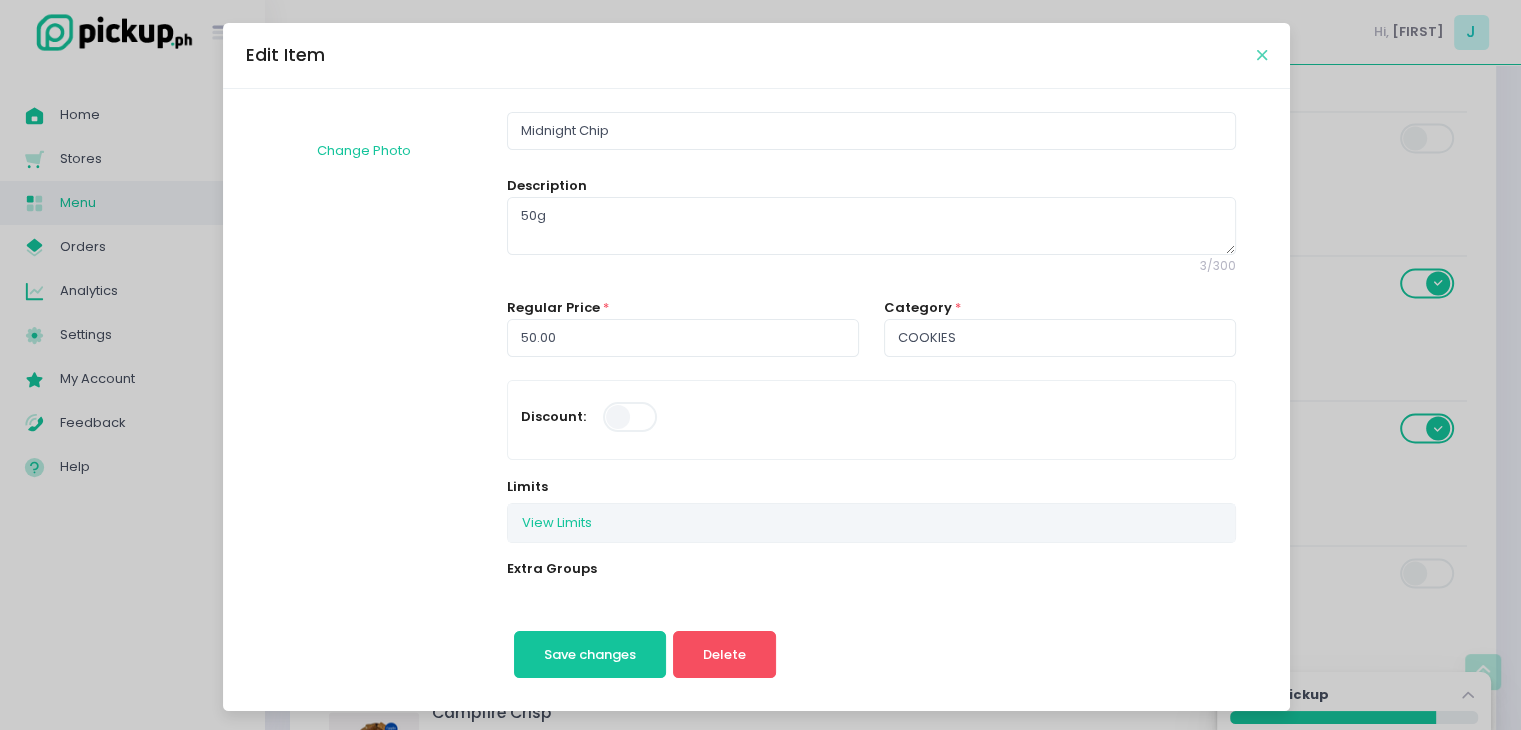 click at bounding box center (1262, 55) 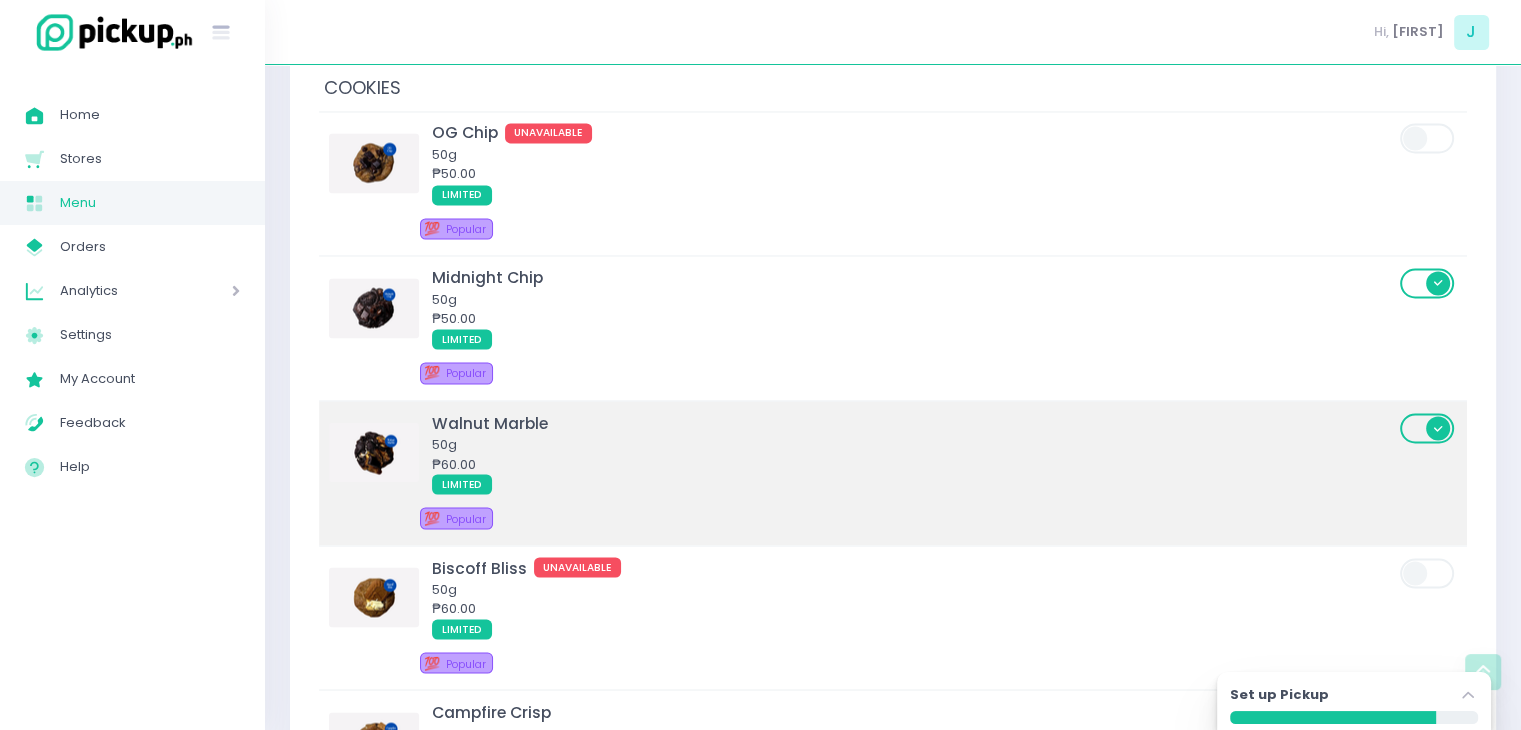 click on "₱60.00" at bounding box center [913, 464] 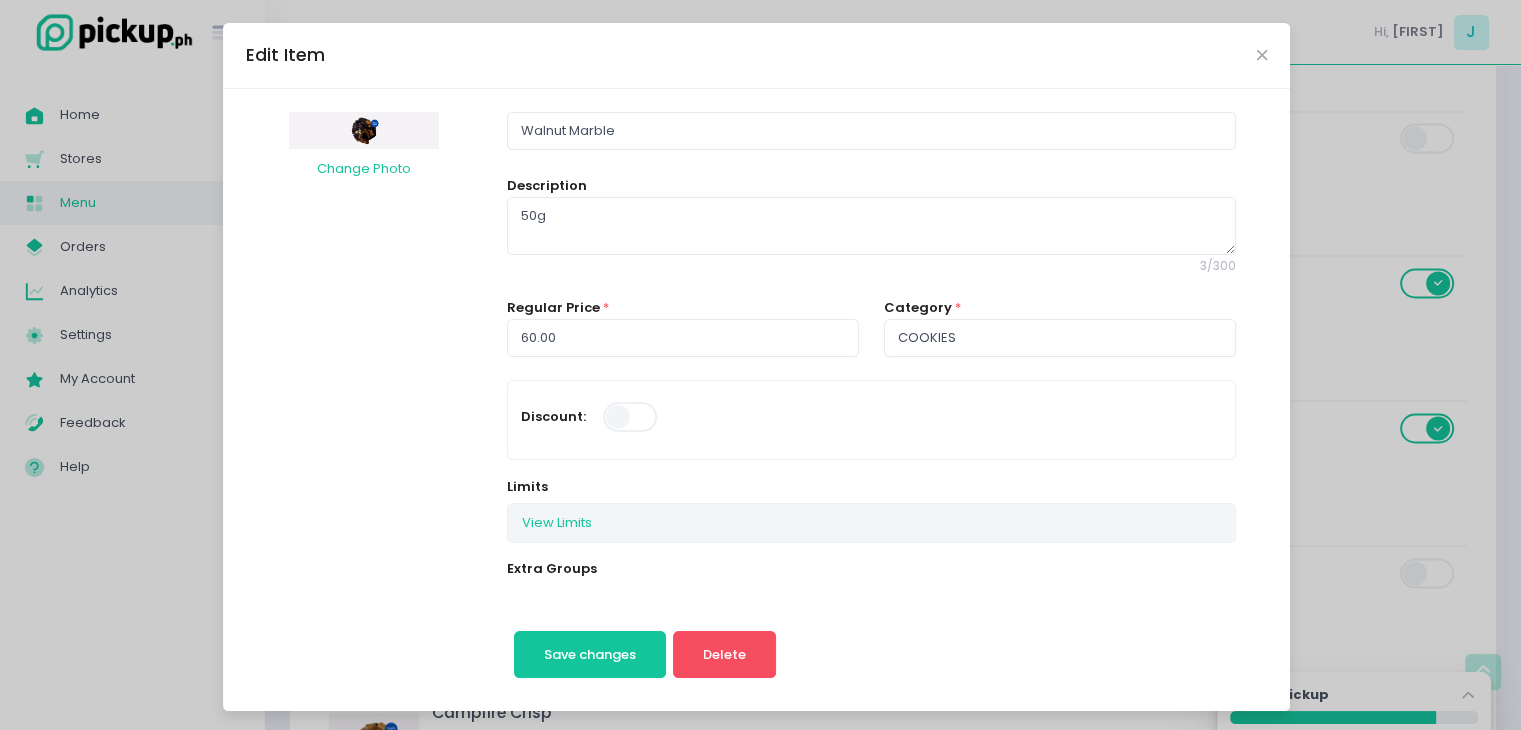 scroll, scrollTop: 200, scrollLeft: 0, axis: vertical 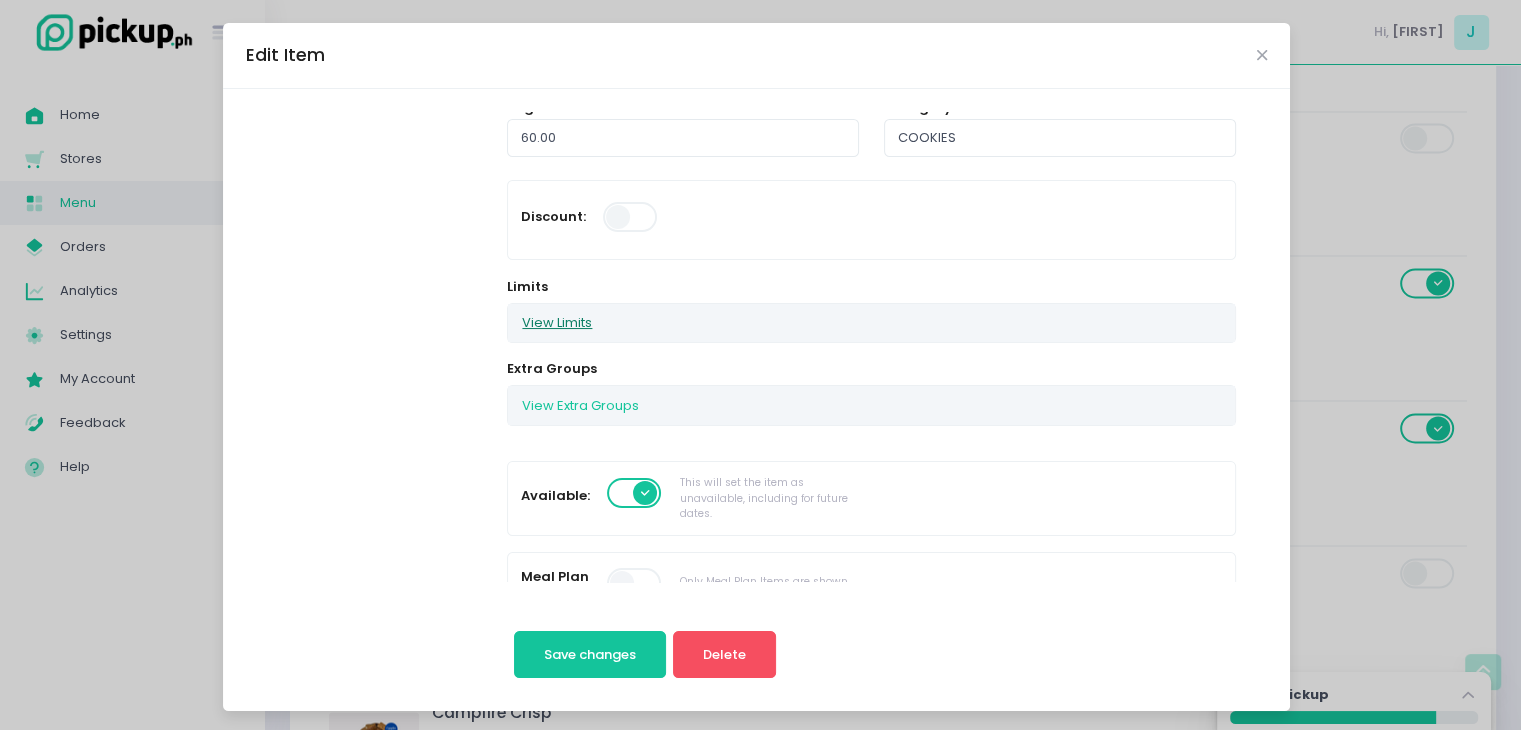click on "View Limits" at bounding box center [557, 323] 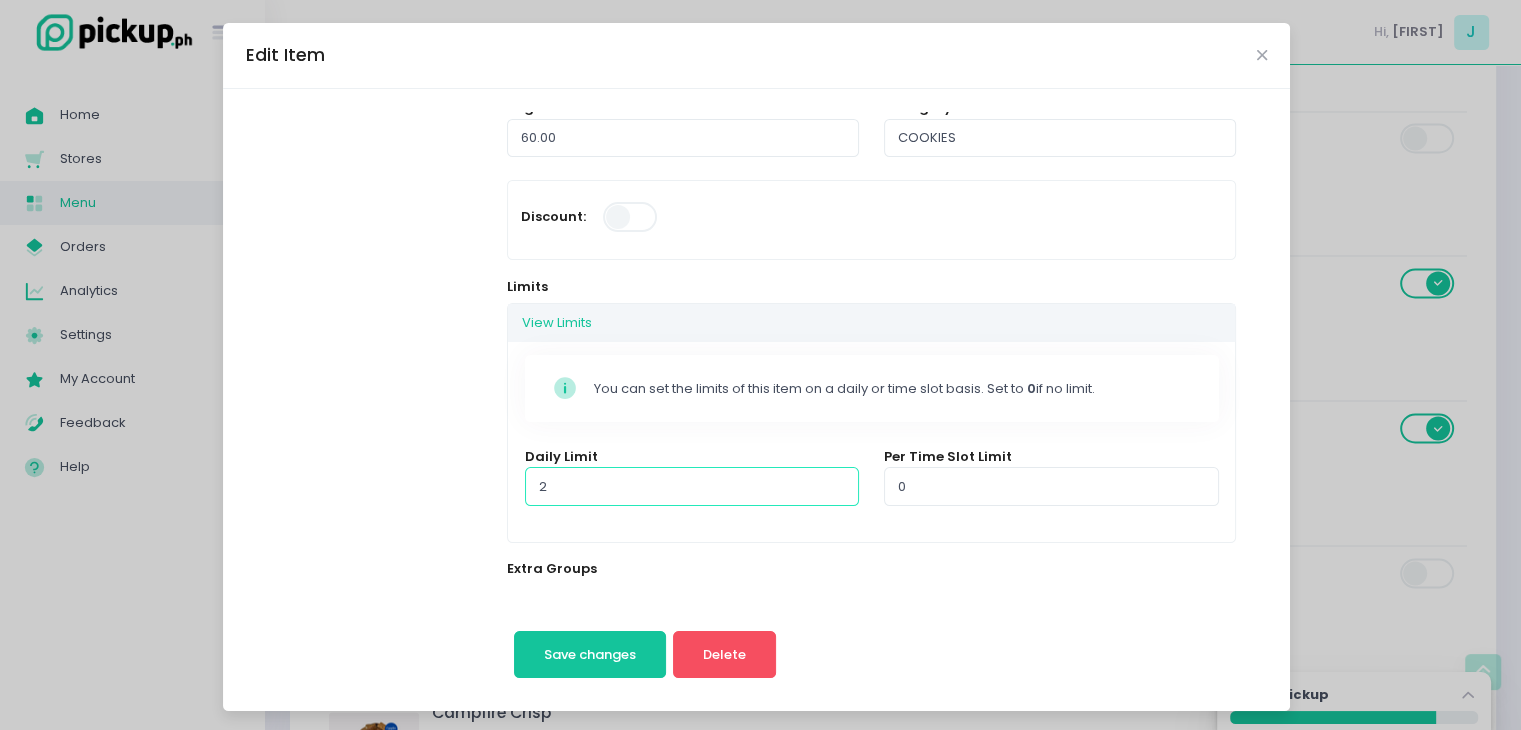 type on "2" 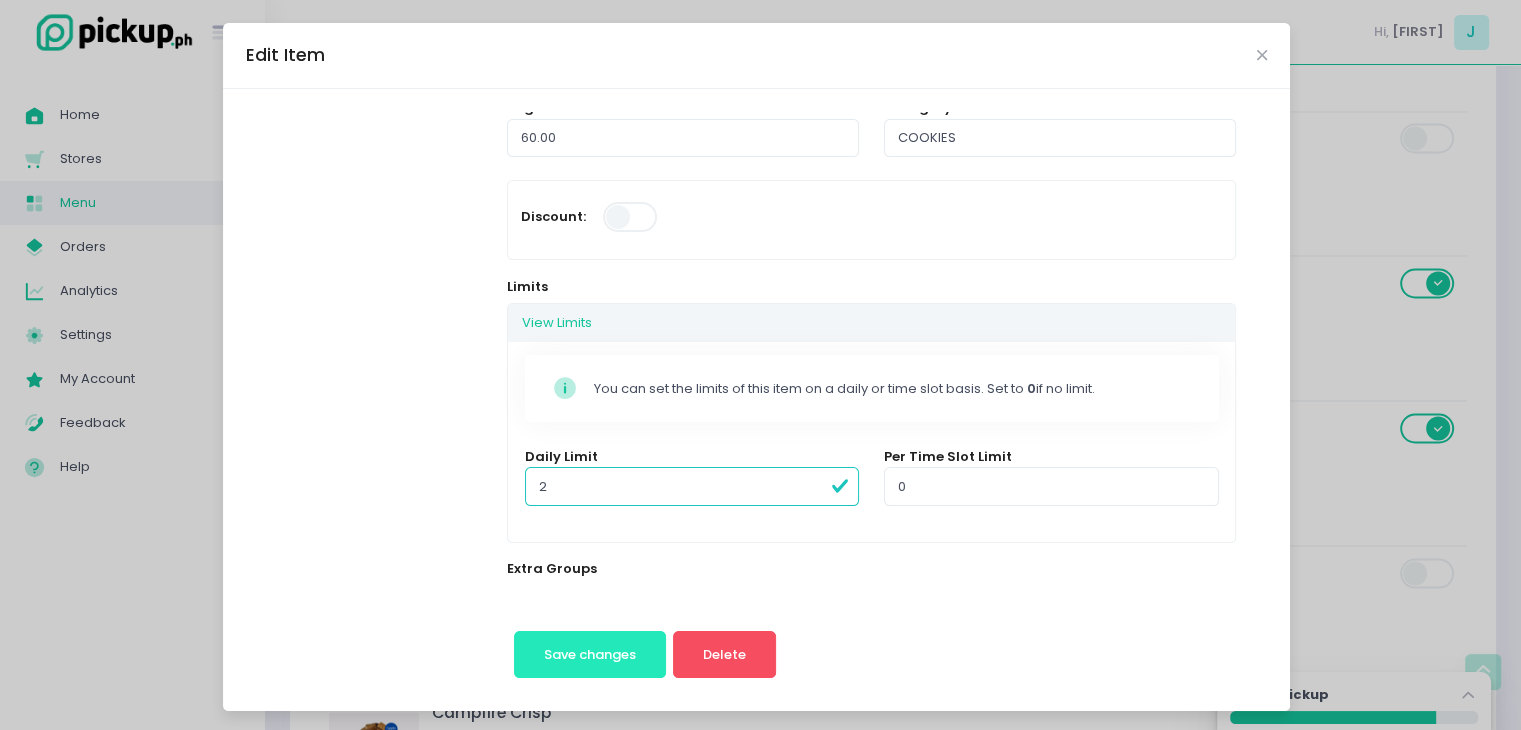 click on "Save changes" at bounding box center [590, 654] 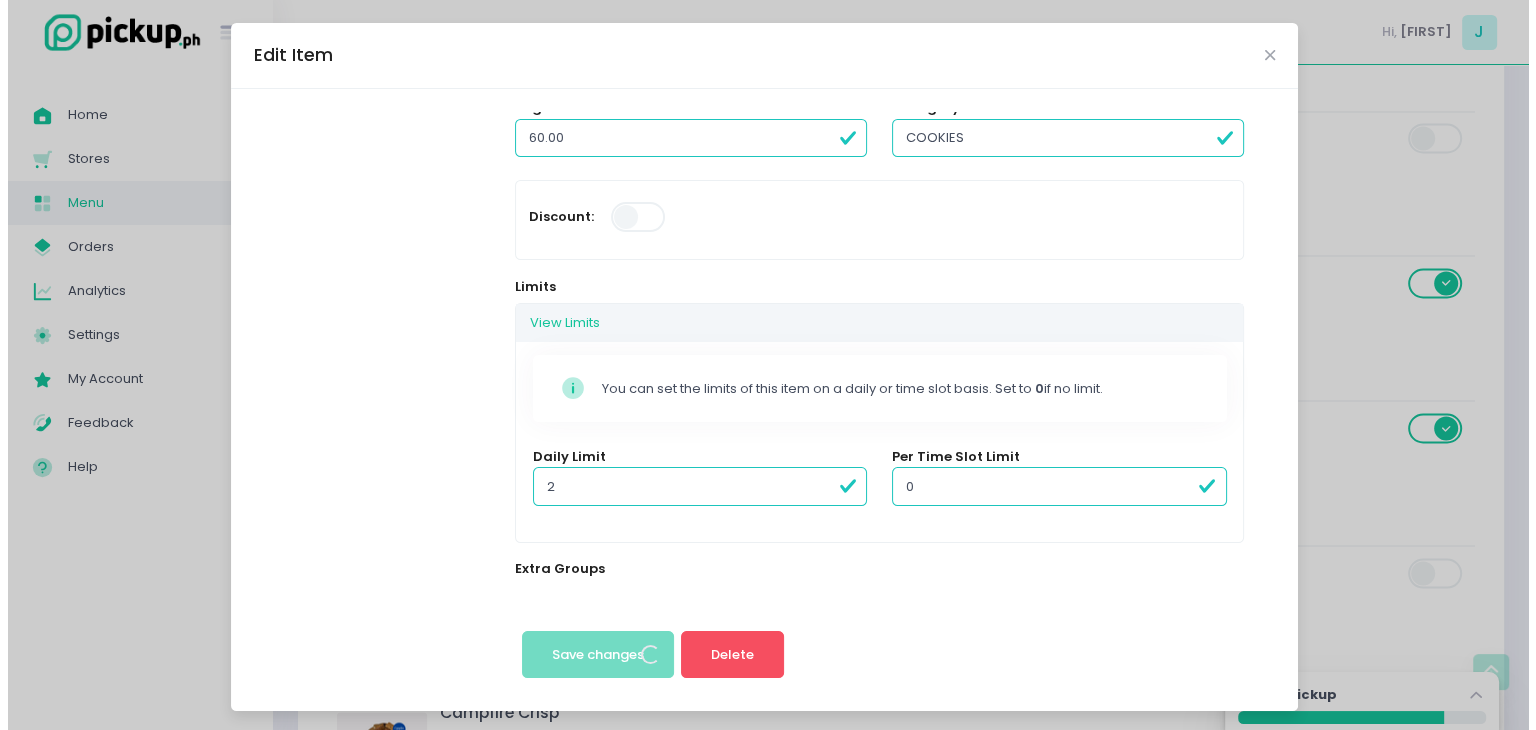 scroll, scrollTop: 0, scrollLeft: 0, axis: both 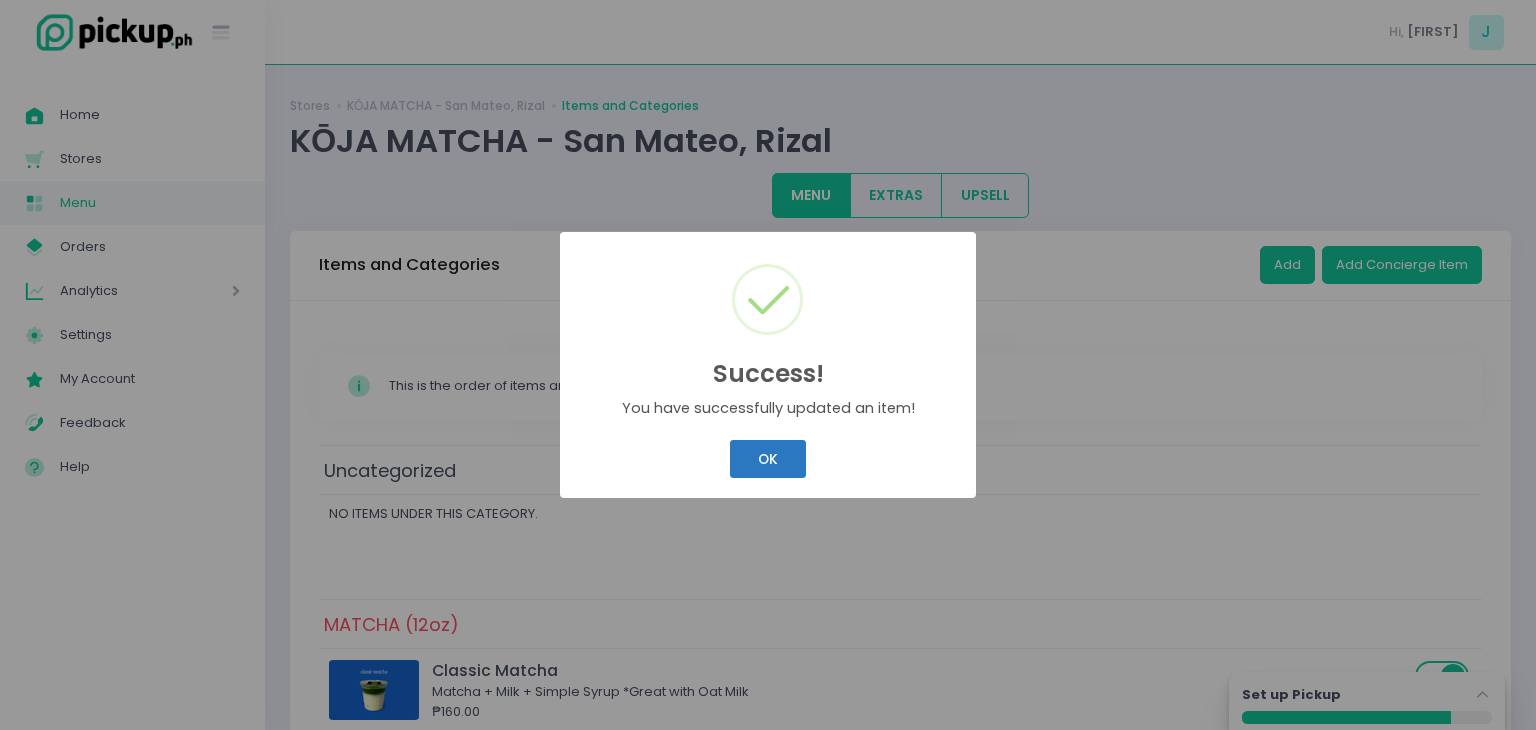 click on "Success! × You have successfully updated an item! OK Cancel" at bounding box center [768, 365] 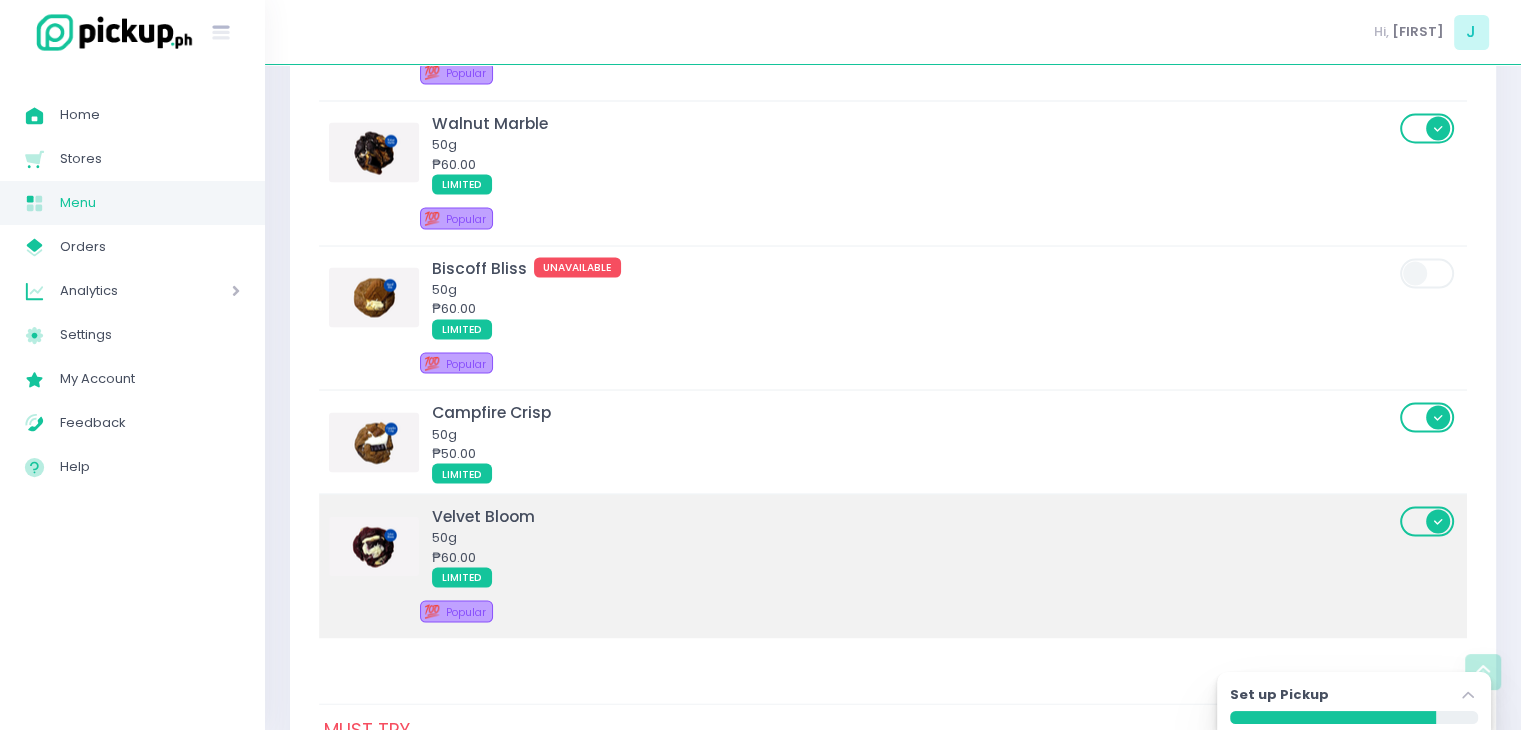 scroll, scrollTop: 4100, scrollLeft: 0, axis: vertical 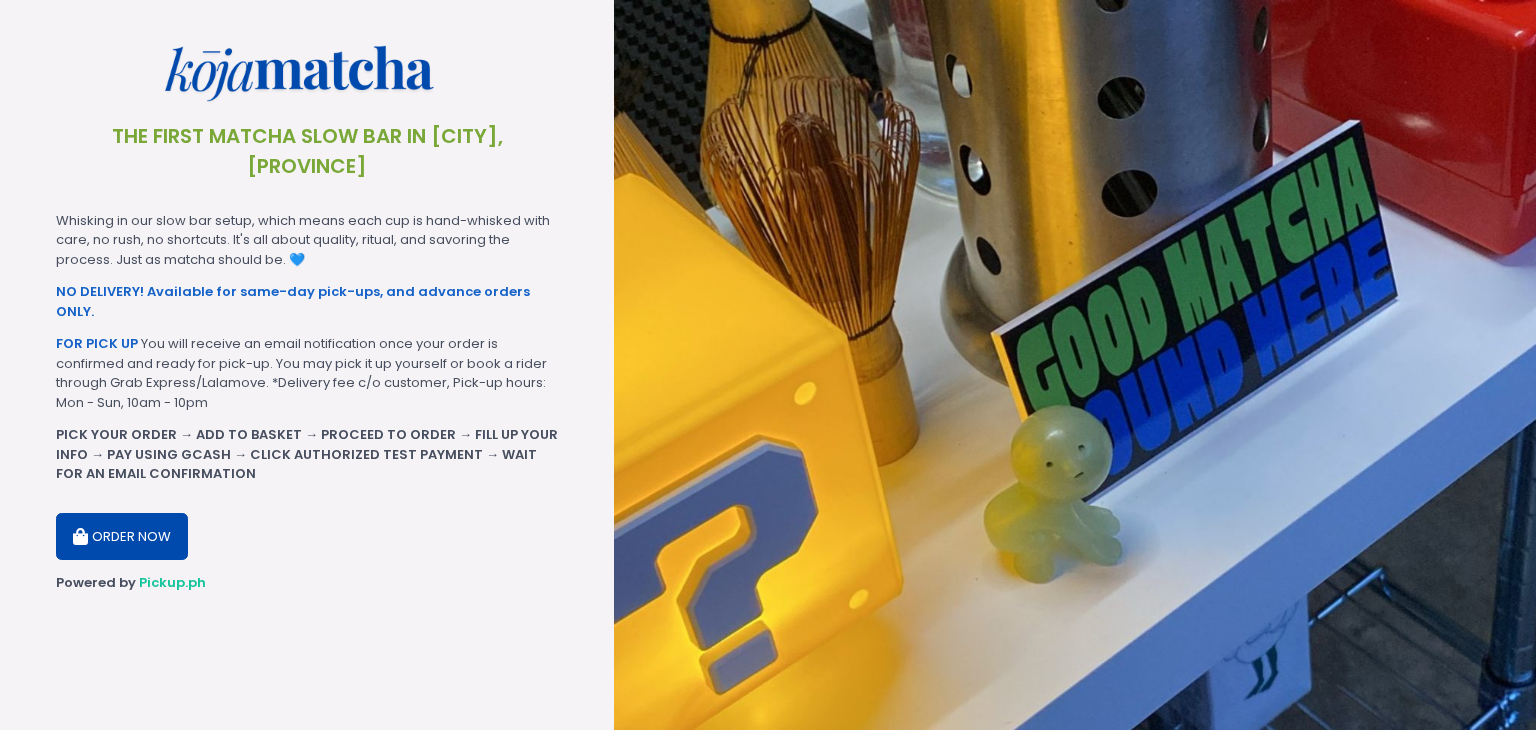 click on "ORDER NOW" at bounding box center [122, 537] 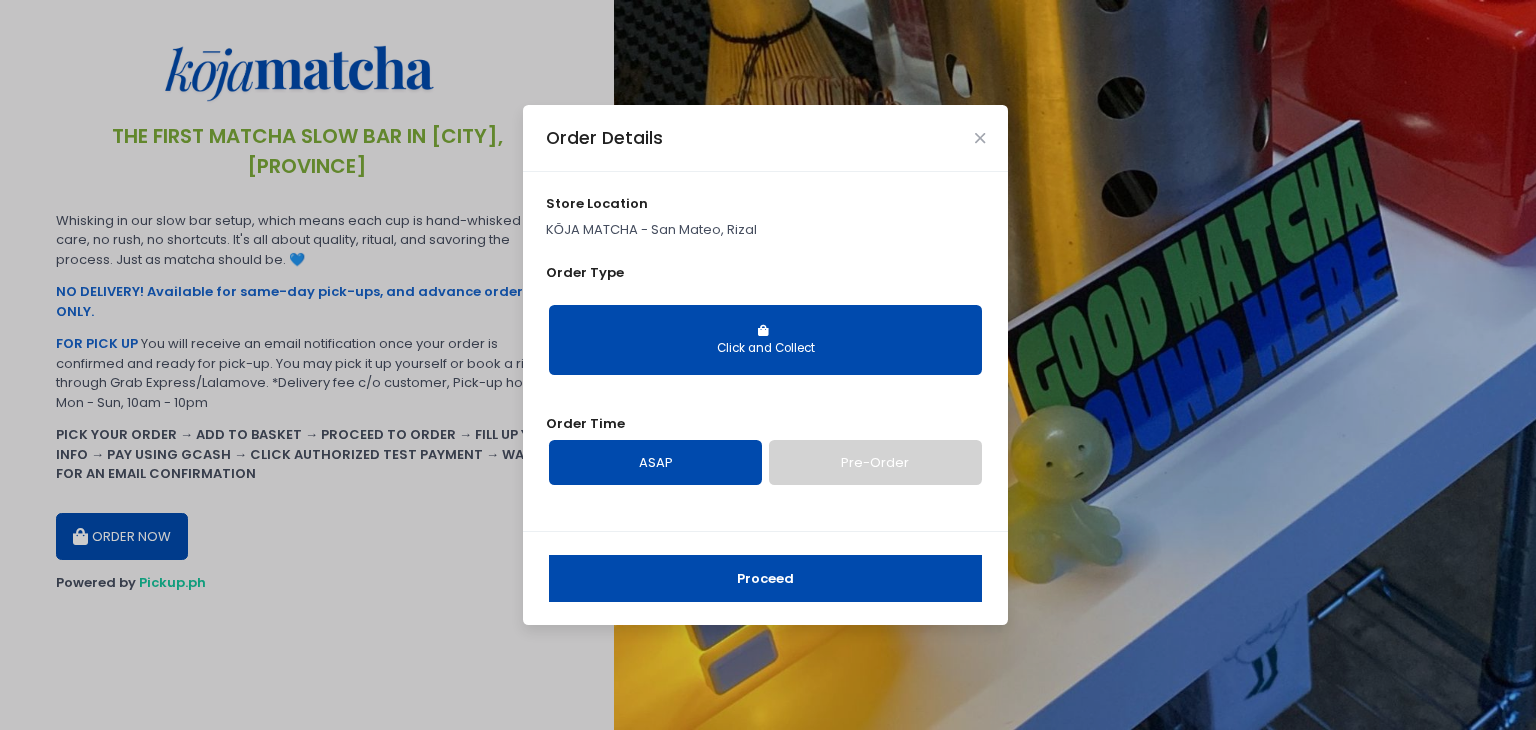 click on "Proceed" at bounding box center (765, 579) 